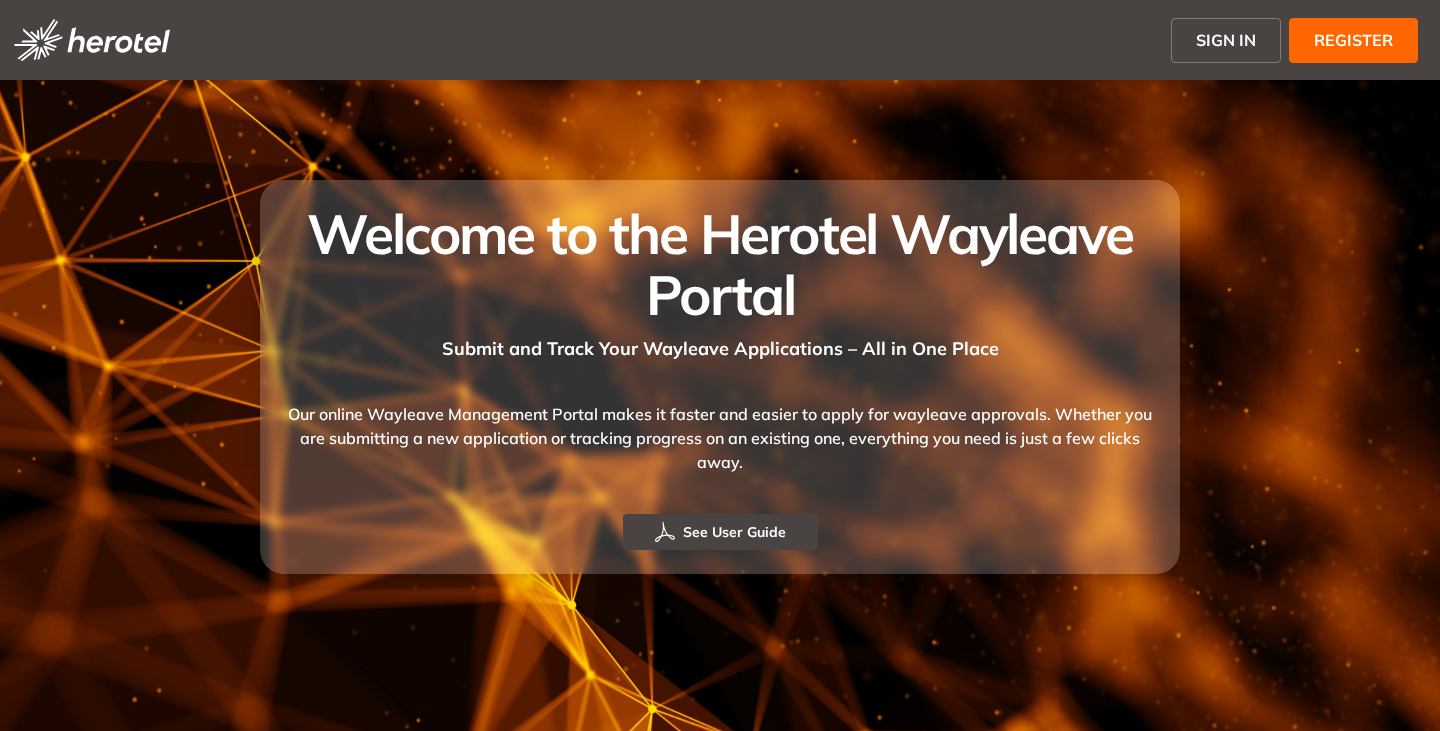 scroll, scrollTop: 0, scrollLeft: 0, axis: both 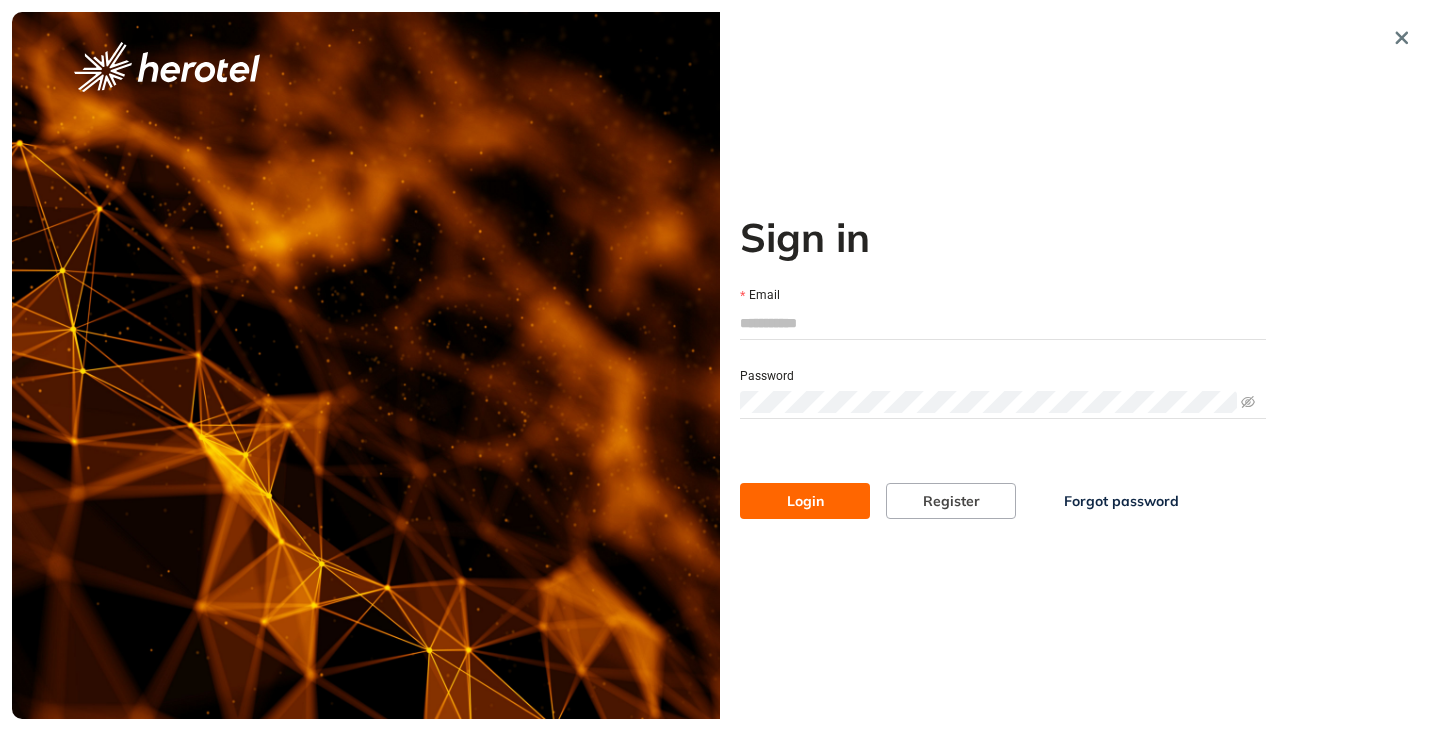 click on "Email" at bounding box center [1003, 323] 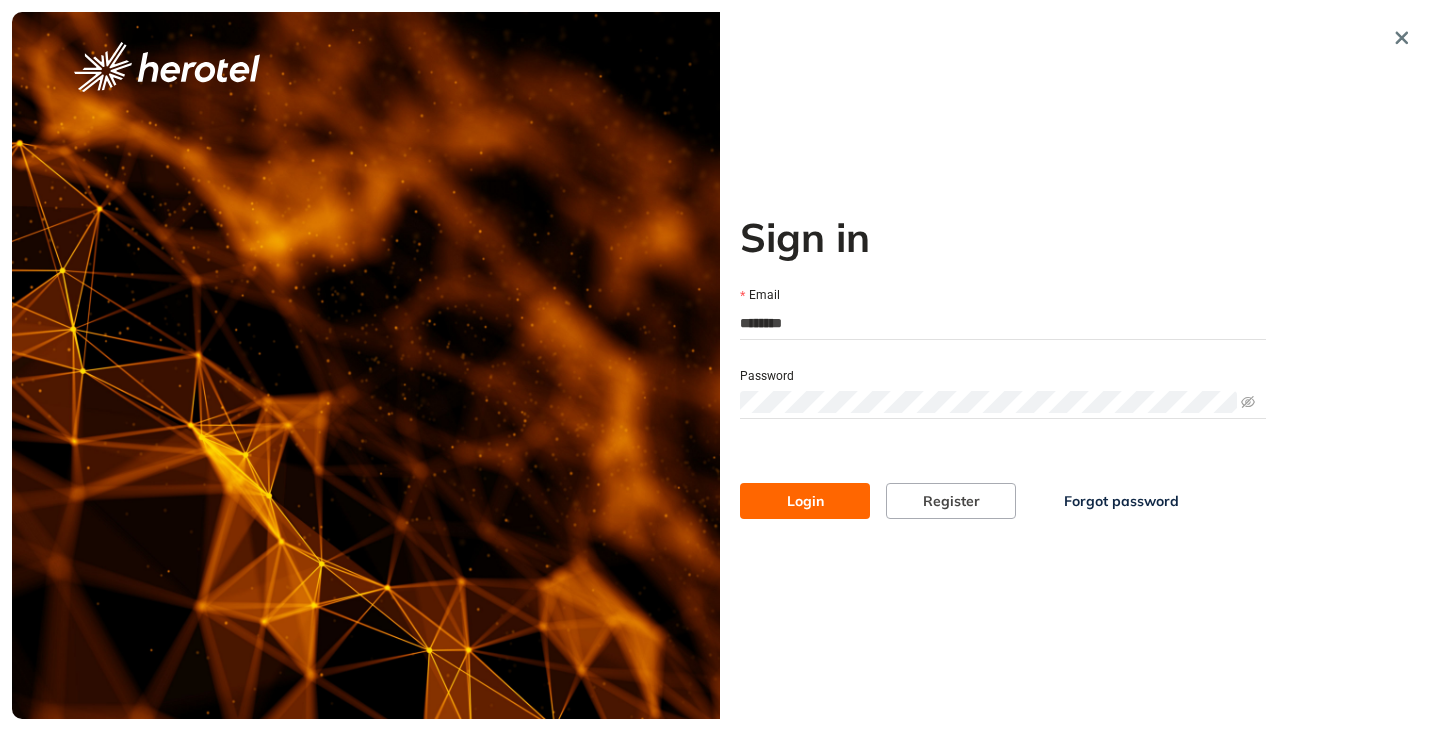 type on "**********" 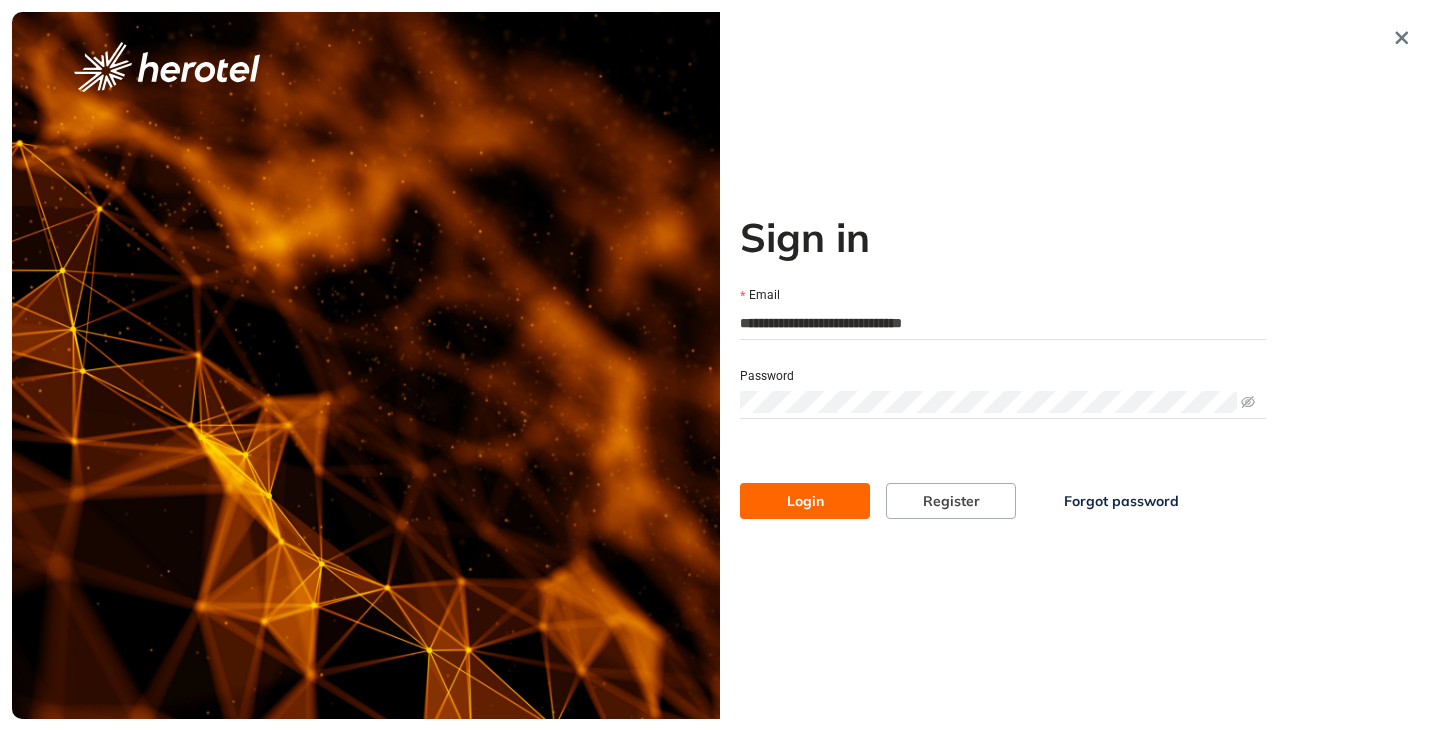 click on "Login" at bounding box center (805, 501) 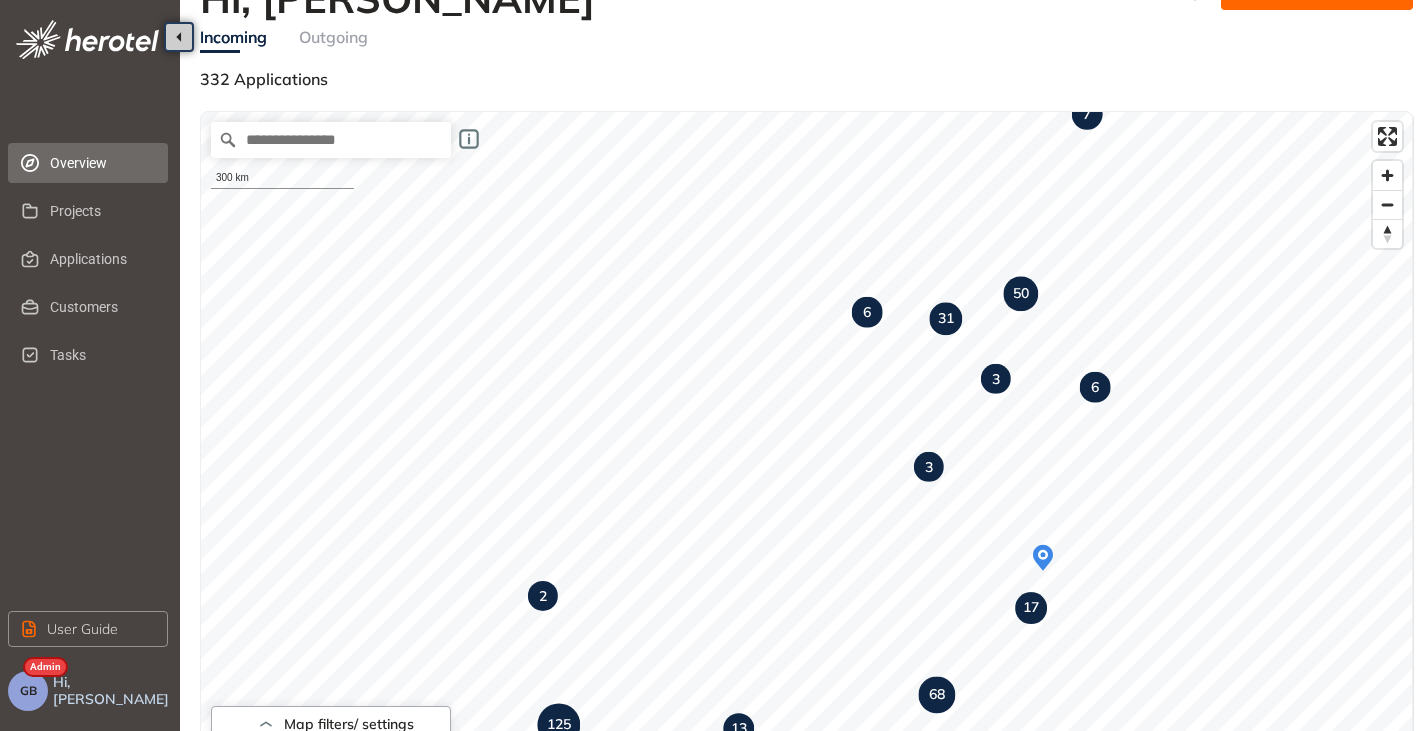 scroll, scrollTop: 0, scrollLeft: 0, axis: both 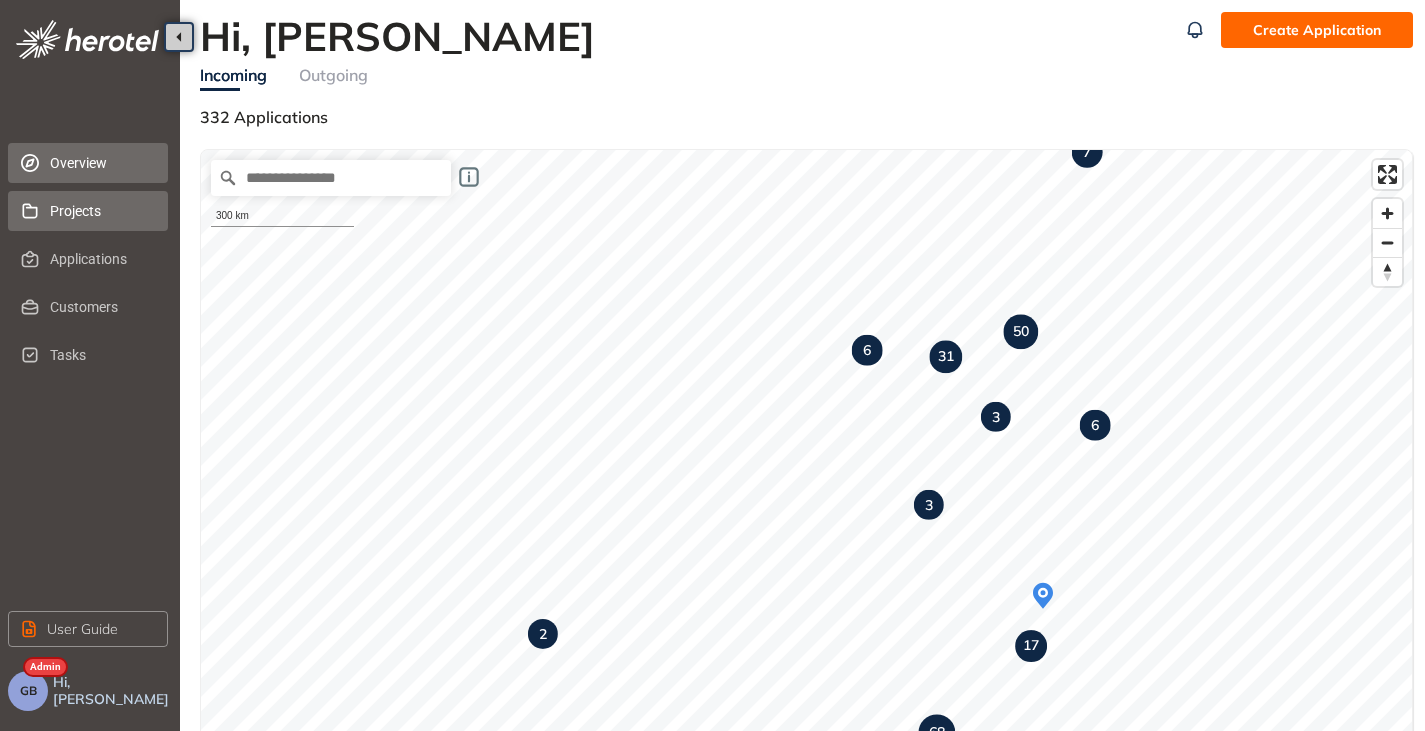 click on "Projects" at bounding box center (101, 211) 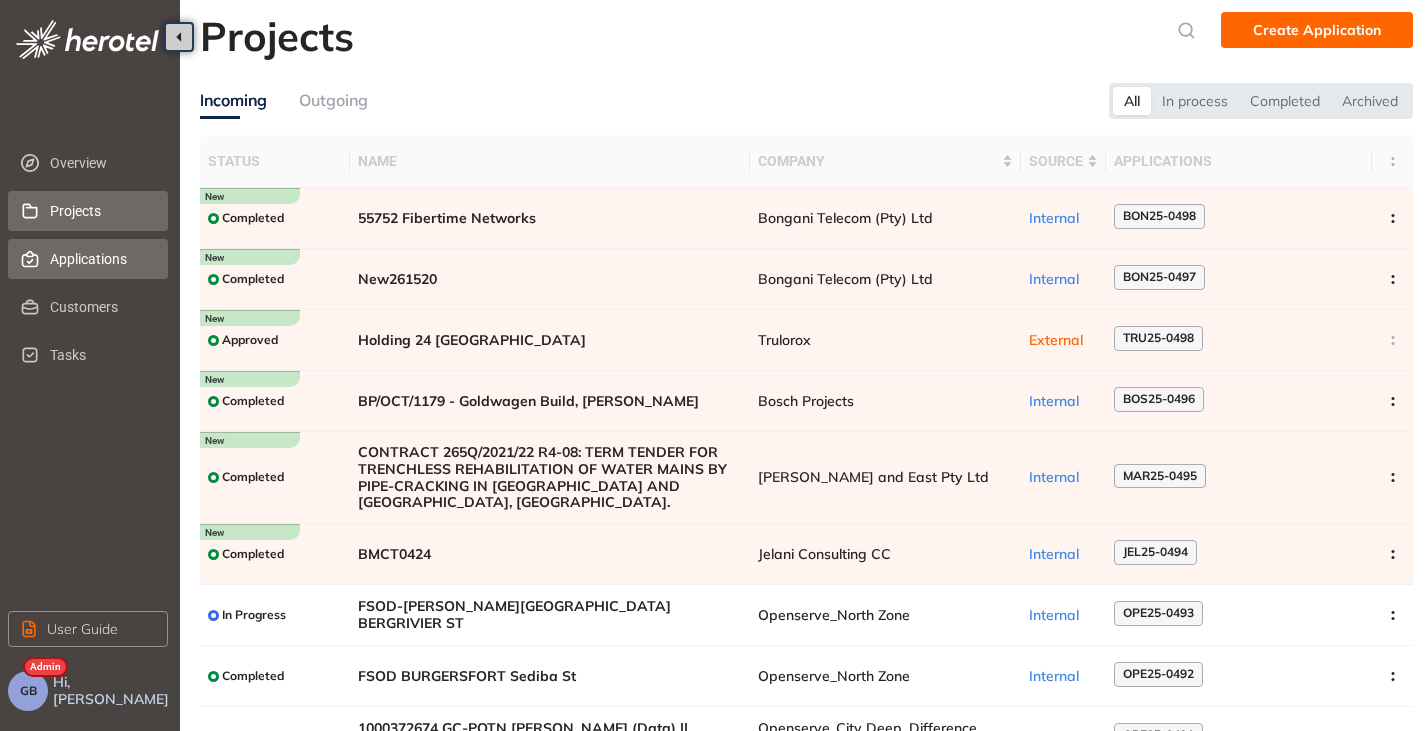 click on "Applications" at bounding box center [101, 259] 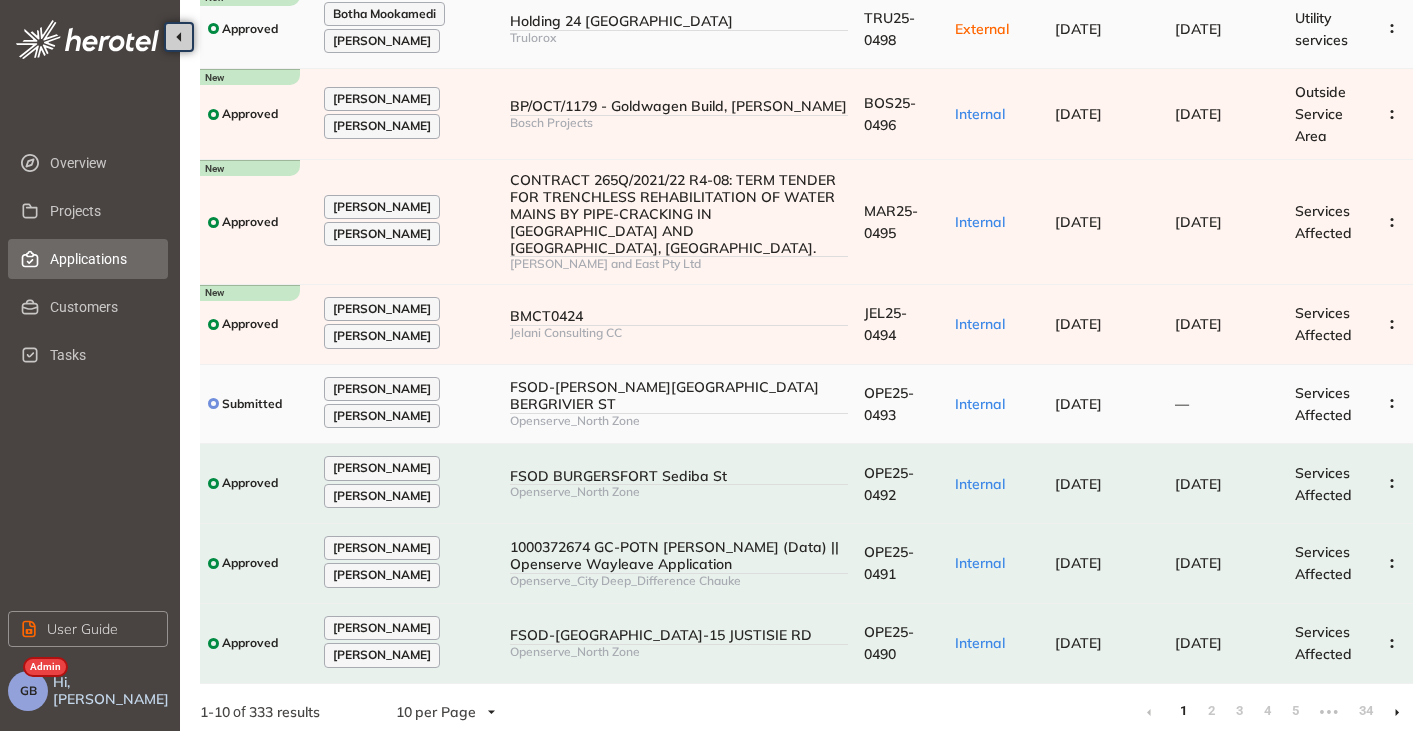 scroll, scrollTop: 0, scrollLeft: 0, axis: both 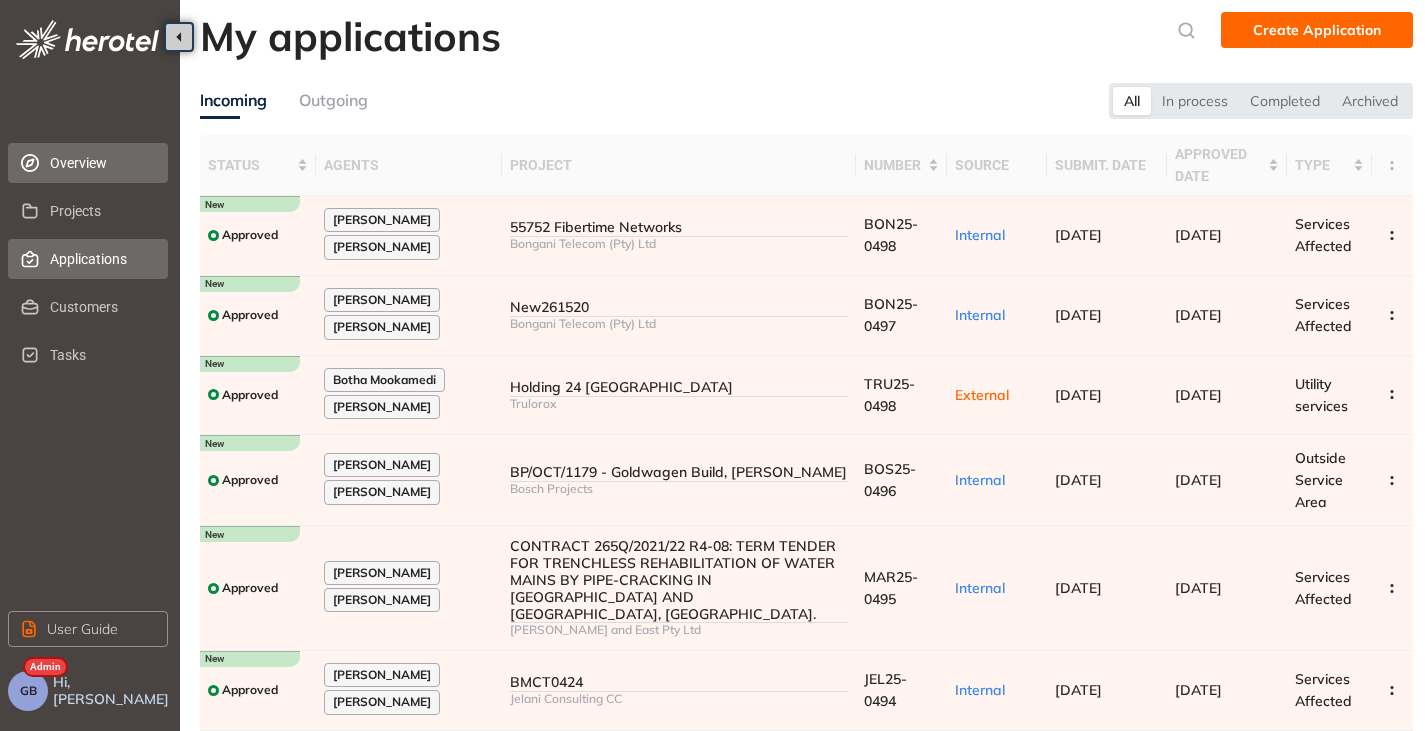 click on "Overview" at bounding box center (101, 163) 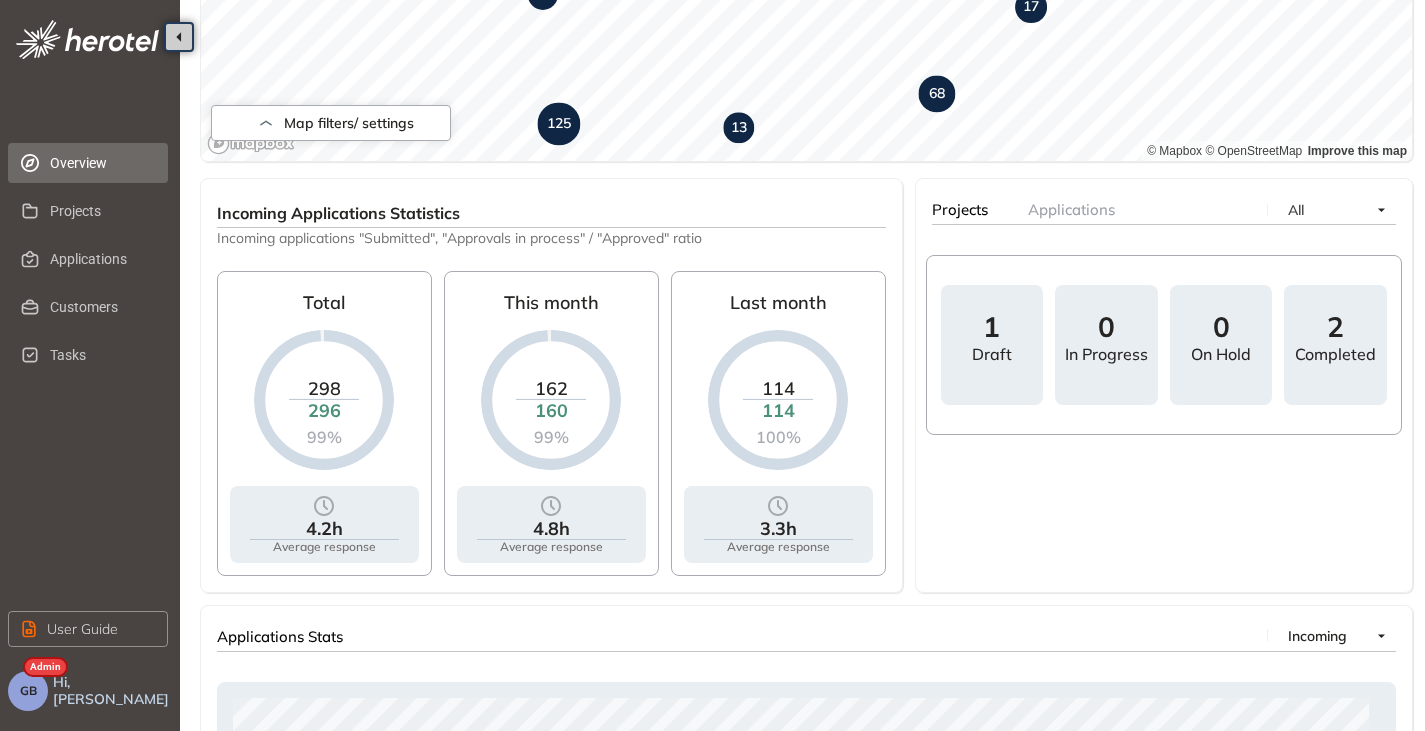scroll, scrollTop: 478, scrollLeft: 0, axis: vertical 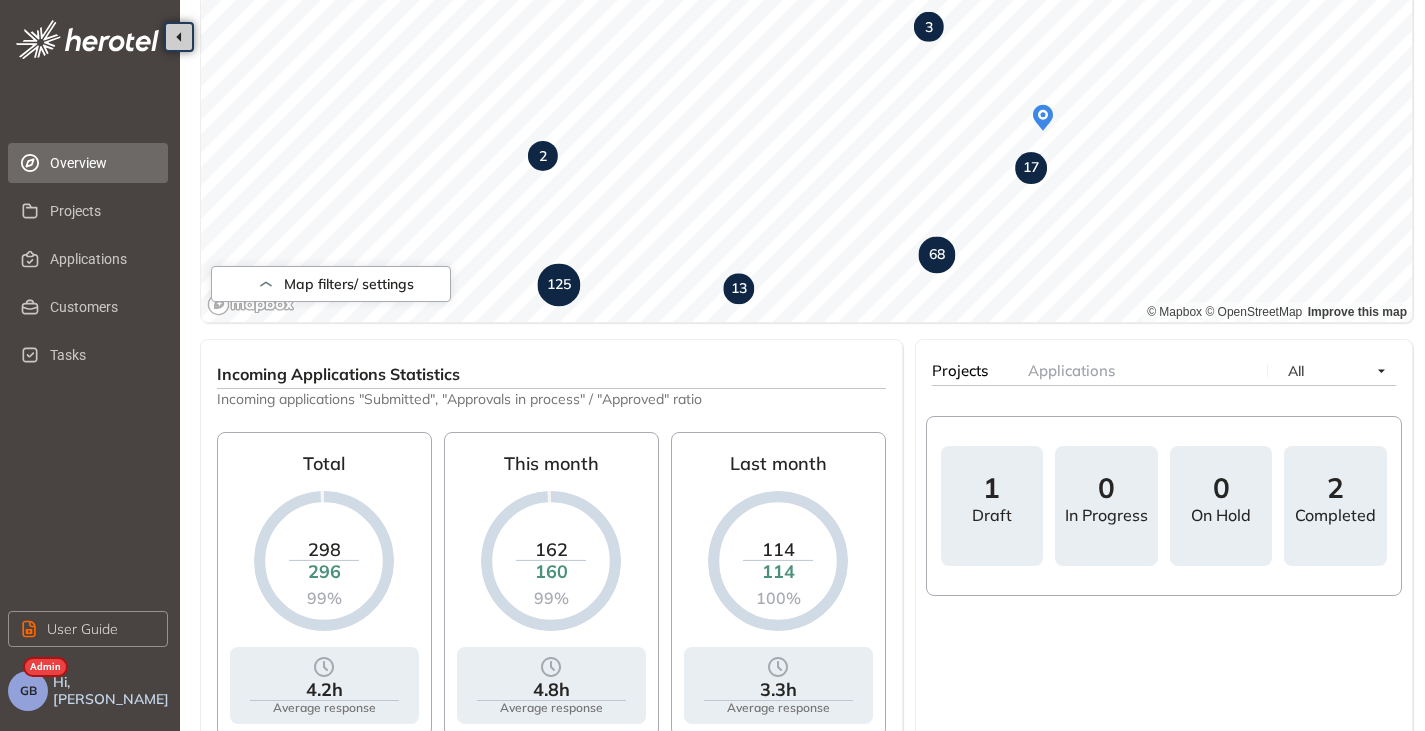 click on "GB" at bounding box center (28, 691) 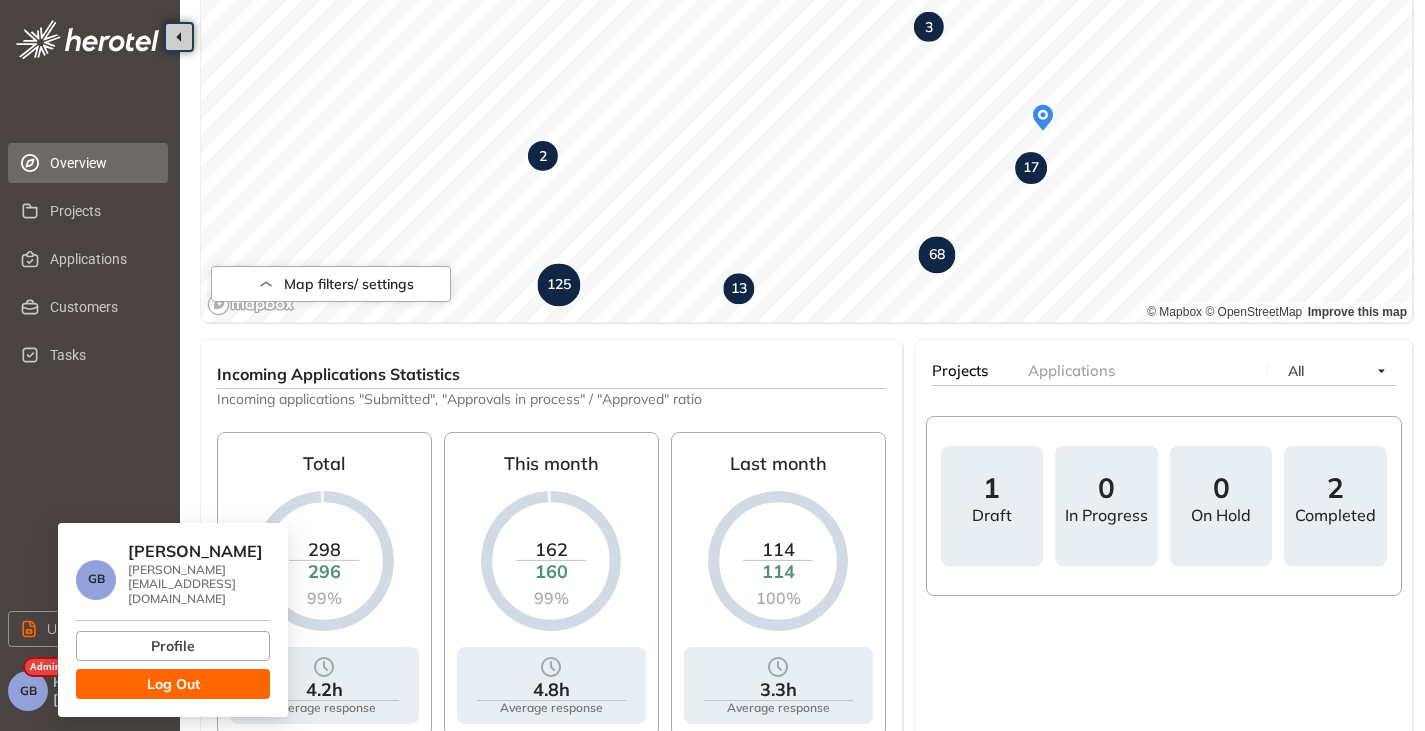 click on "Log Out" at bounding box center (173, 684) 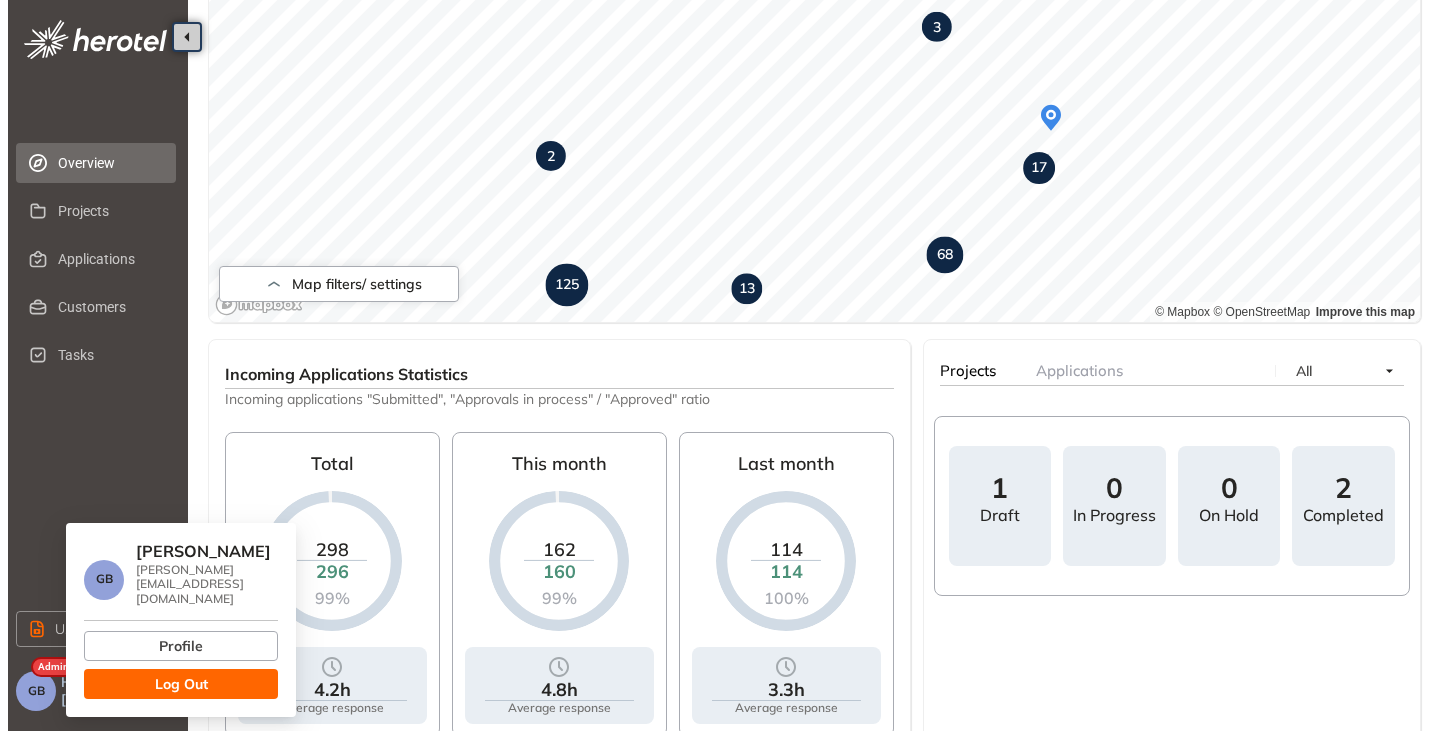 scroll, scrollTop: 0, scrollLeft: 0, axis: both 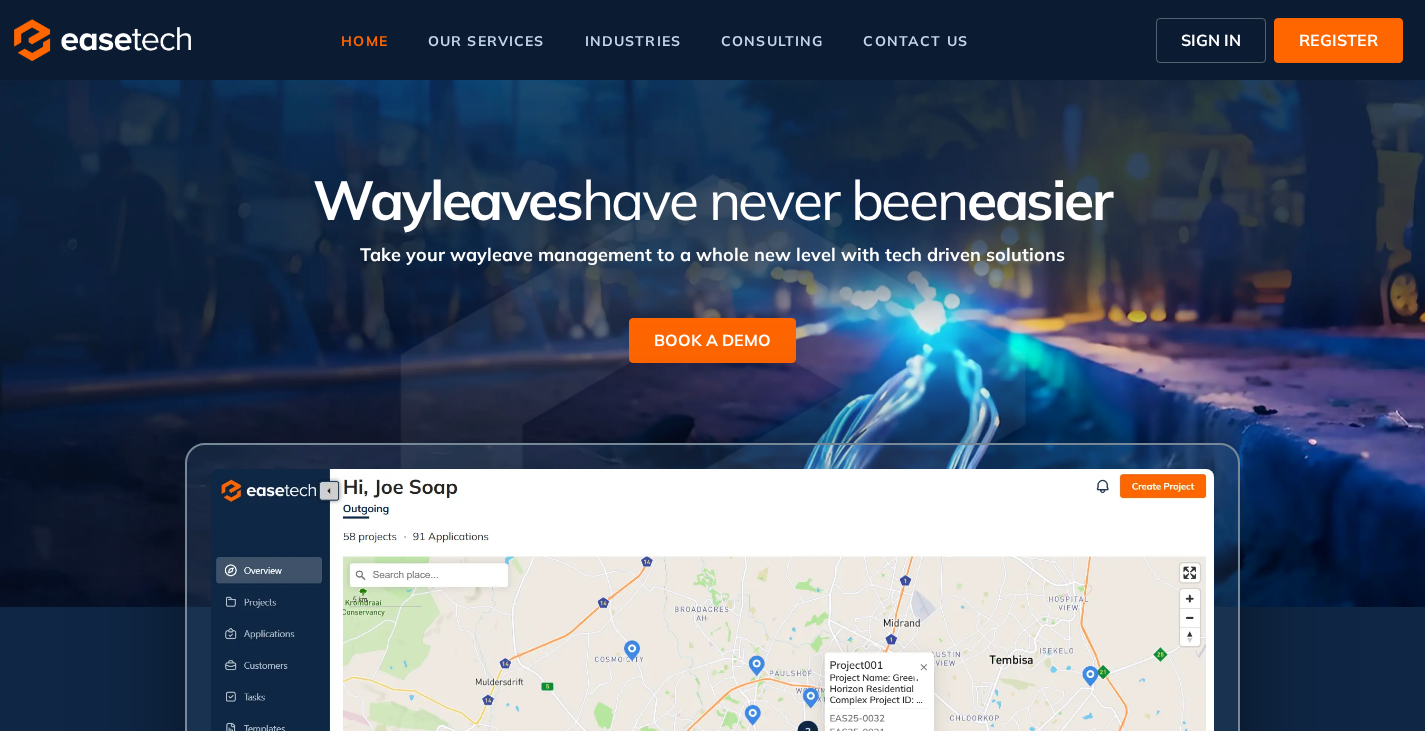 click on "SIGN IN" at bounding box center (1211, 40) 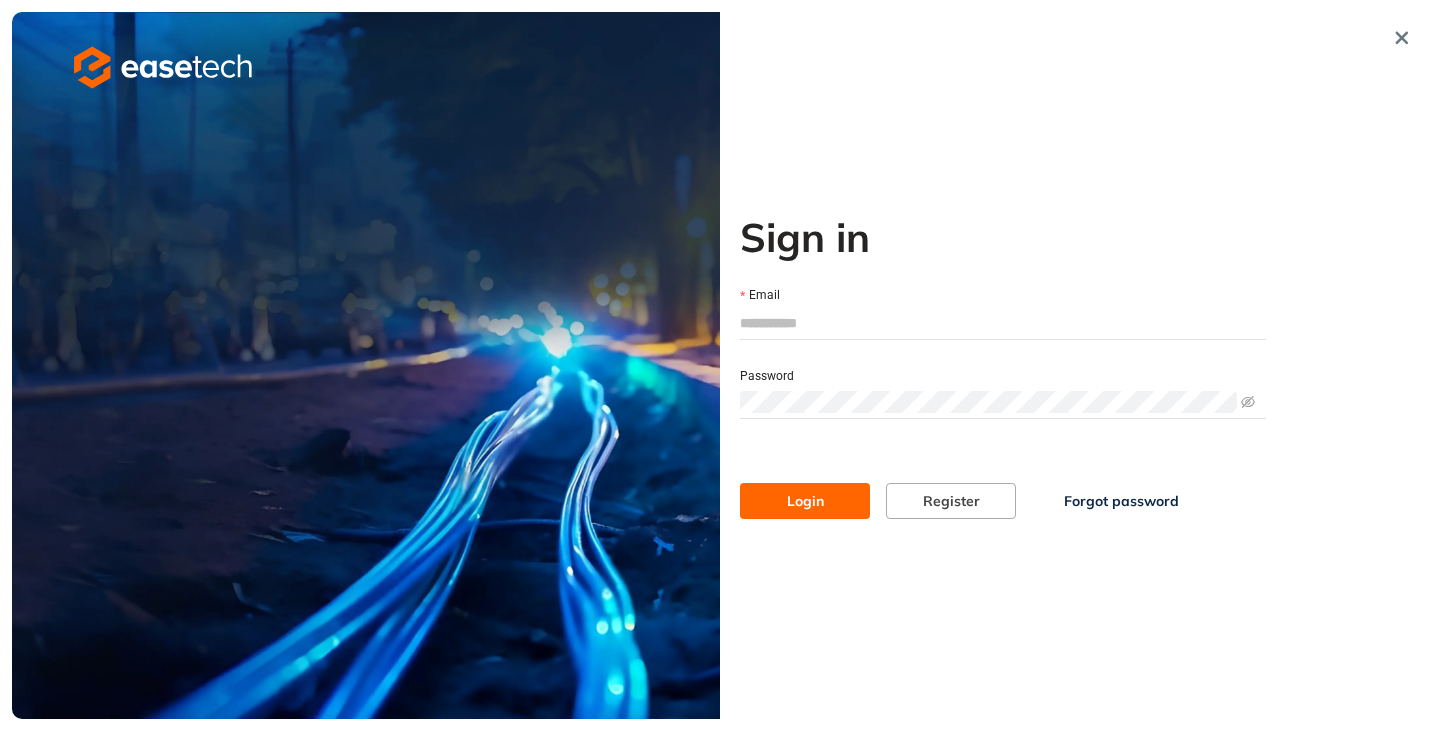 click on "Email" at bounding box center (1003, 323) 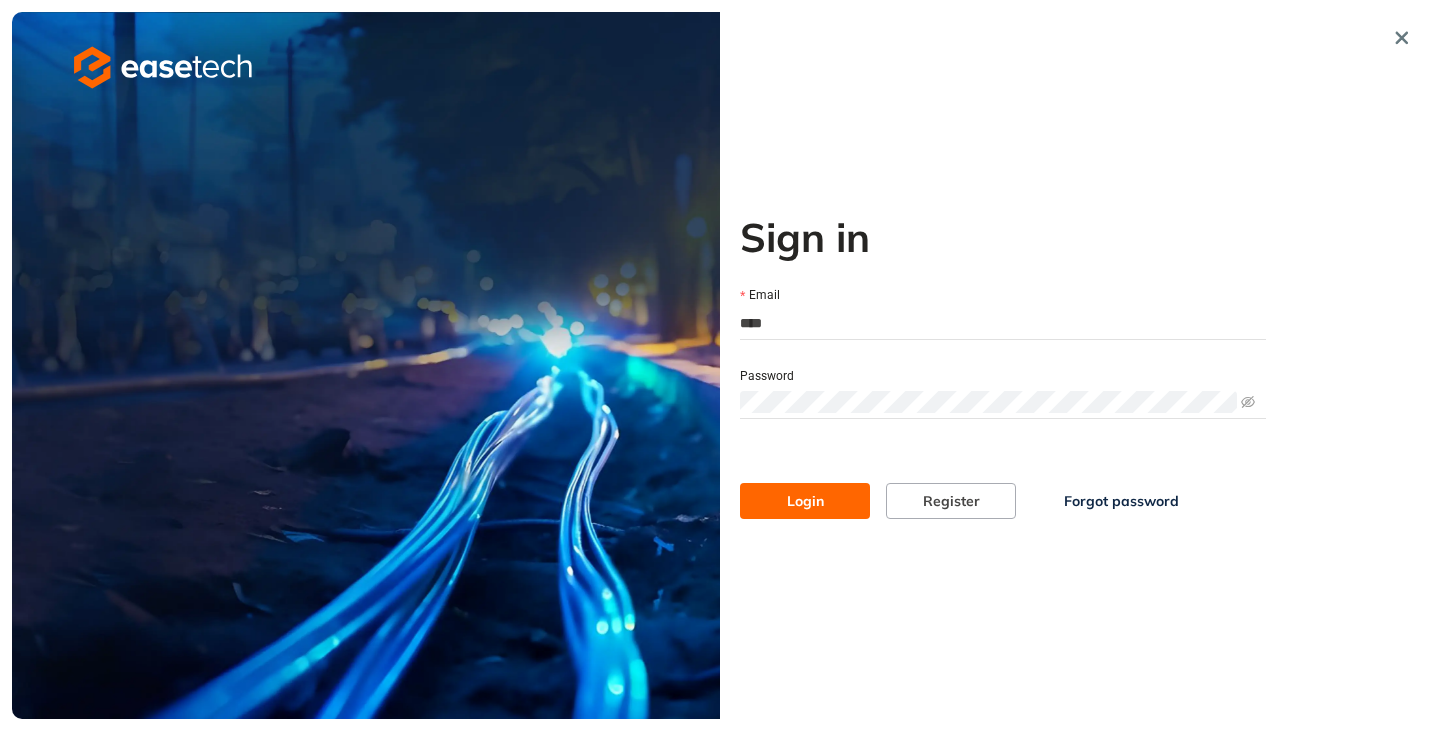 type on "**********" 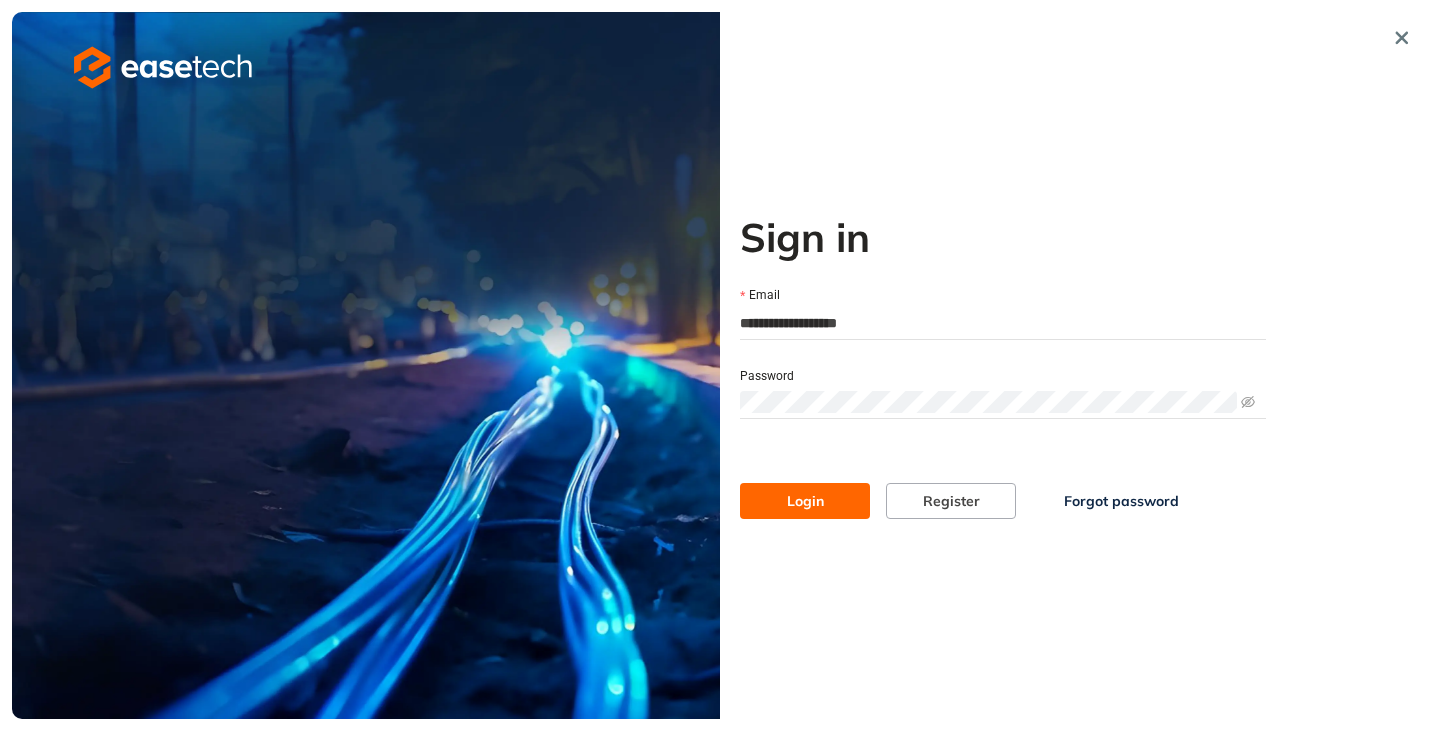 click on "Login" at bounding box center (805, 501) 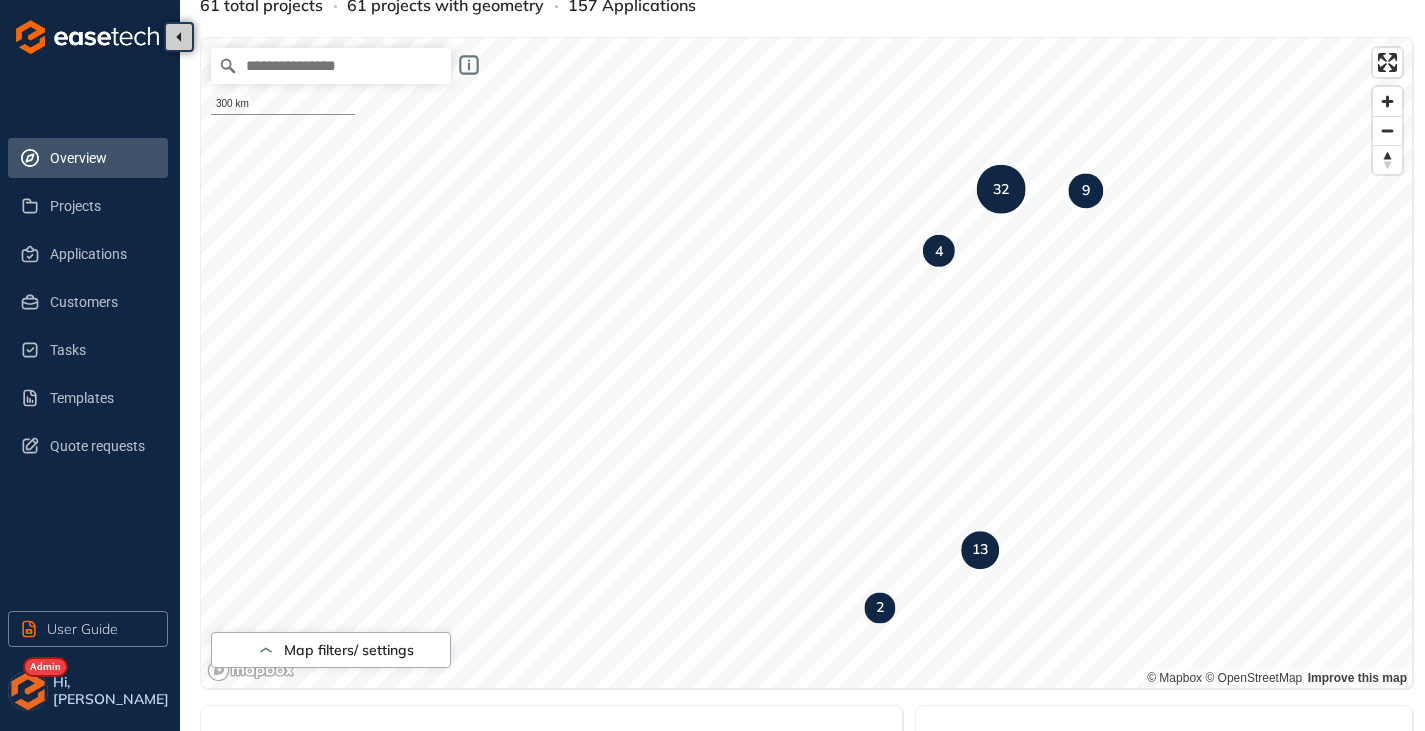scroll, scrollTop: 100, scrollLeft: 0, axis: vertical 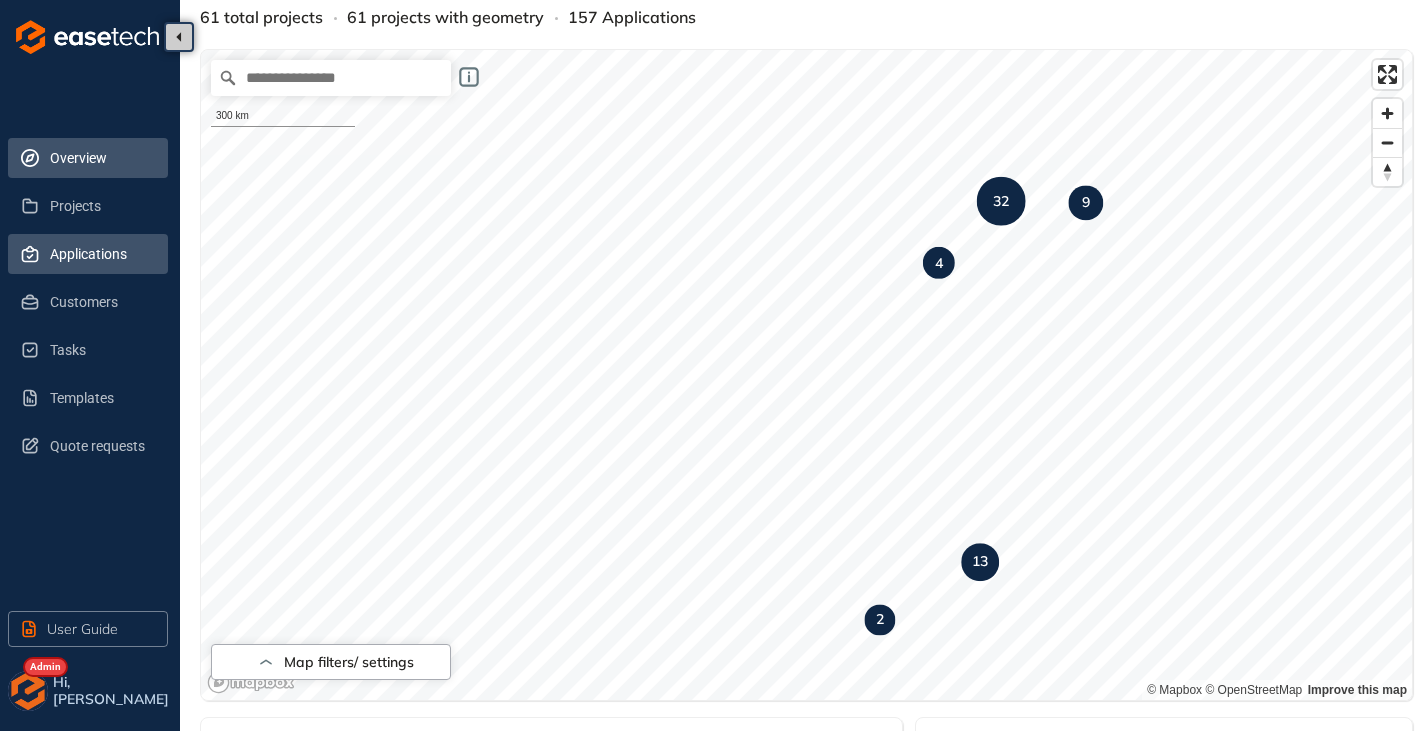 click on "Applications" at bounding box center [101, 254] 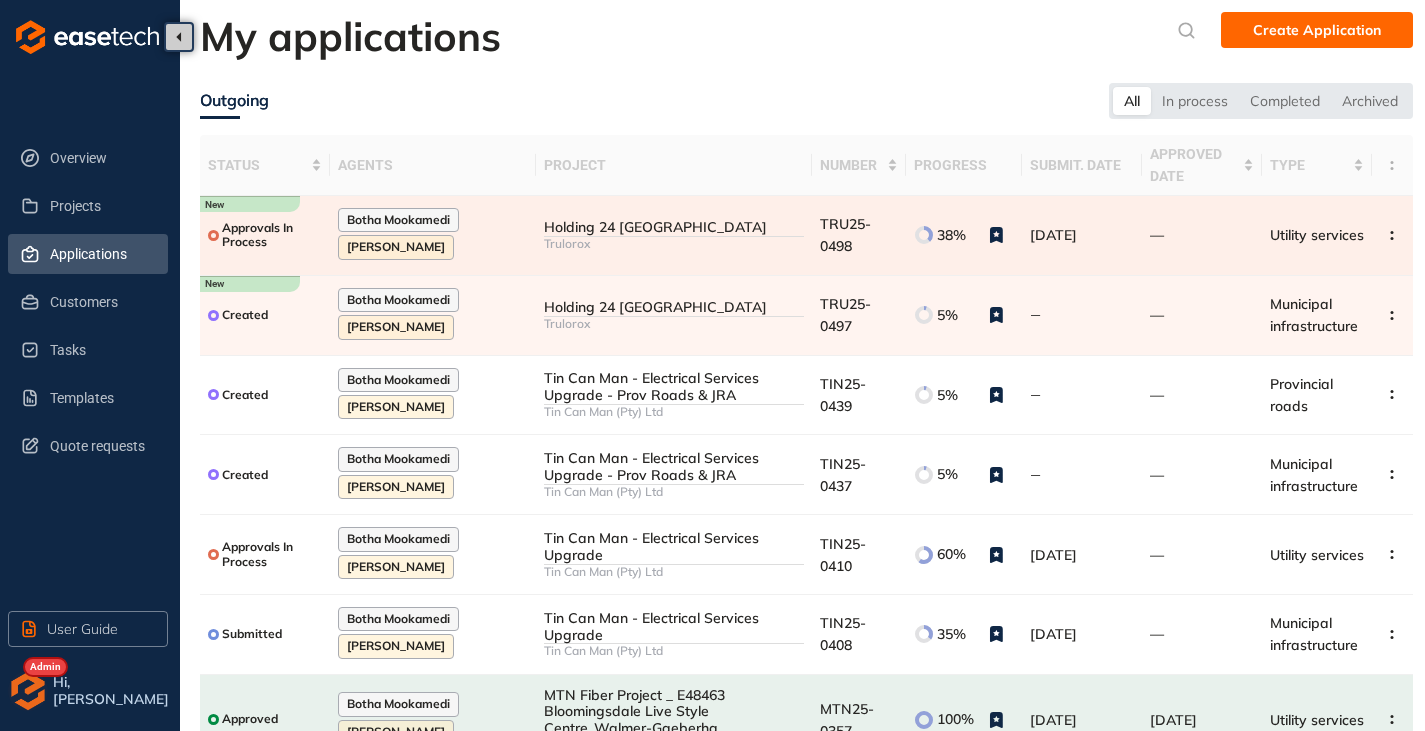 click on "Trulorox" at bounding box center [674, 244] 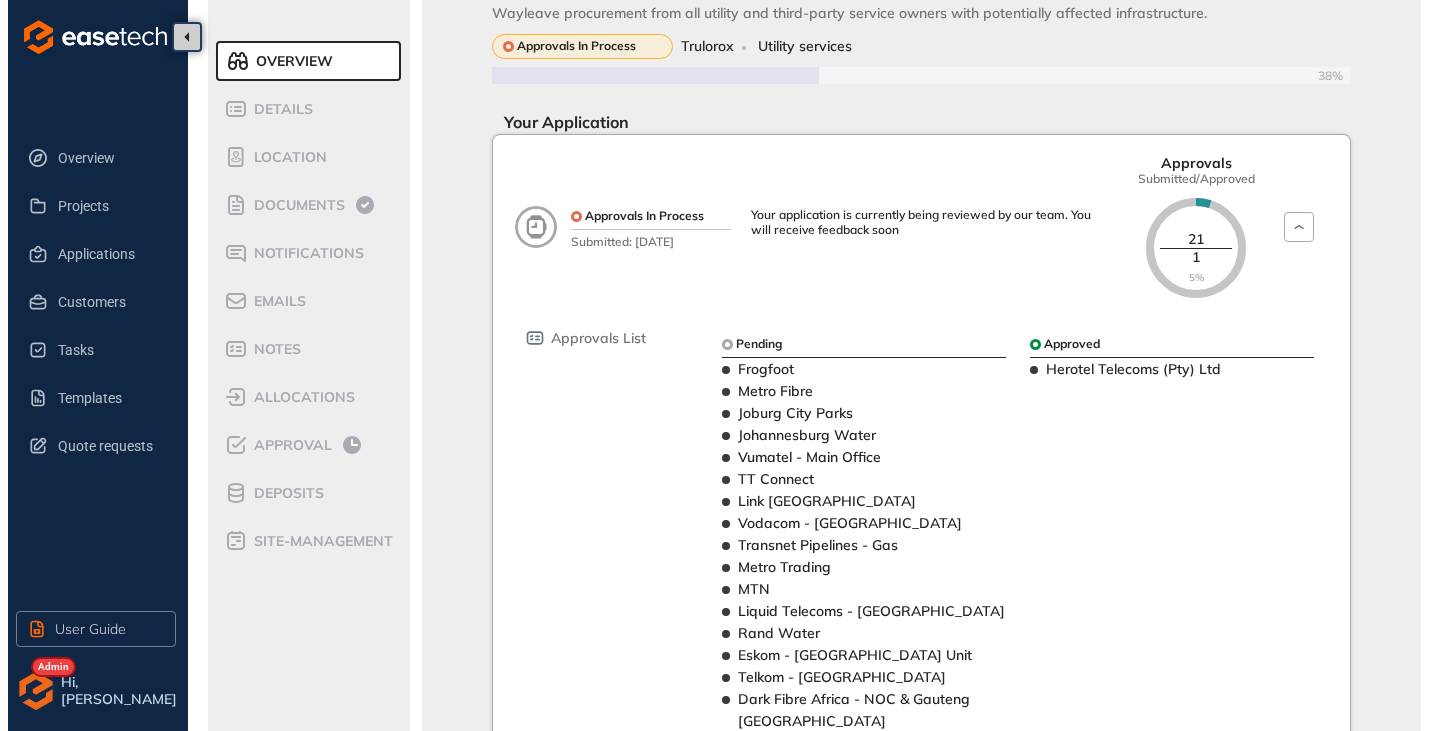scroll, scrollTop: 0, scrollLeft: 0, axis: both 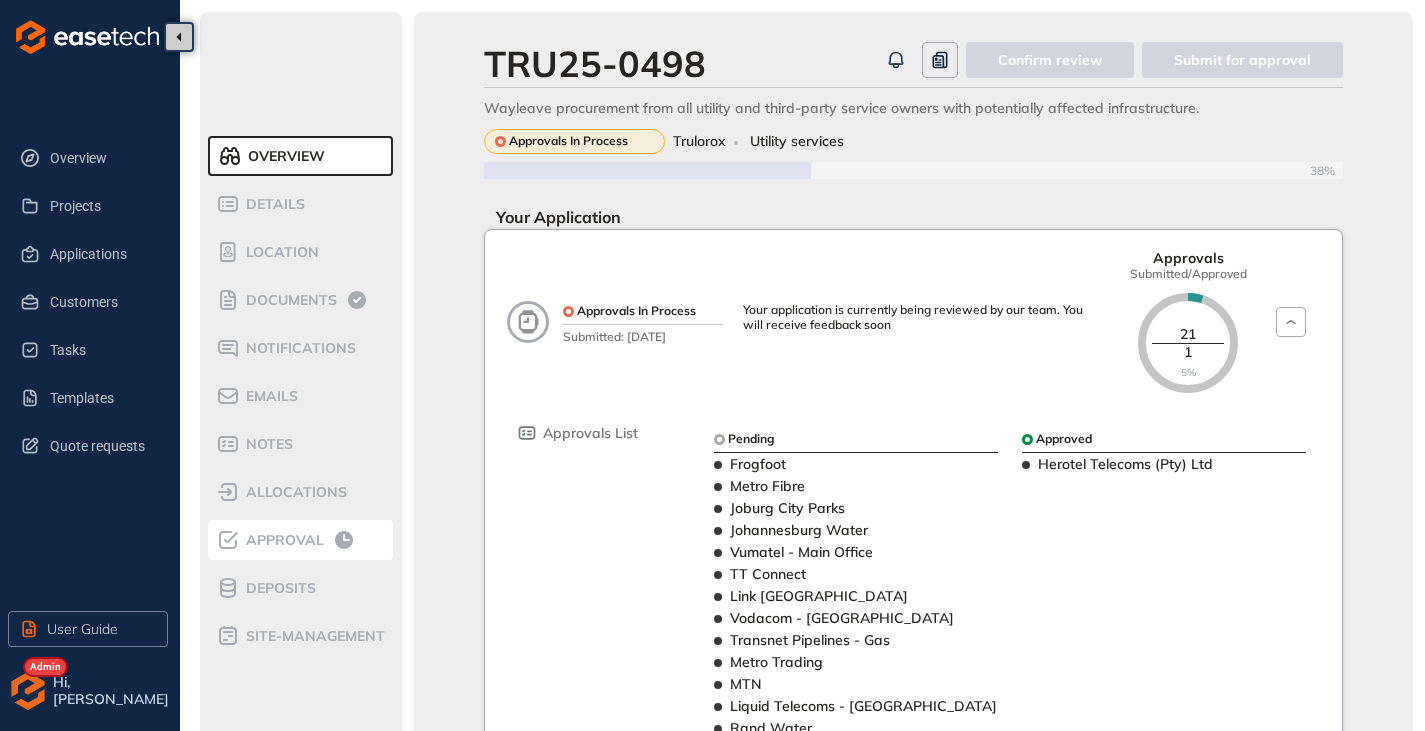 click on "Approval" at bounding box center (282, 540) 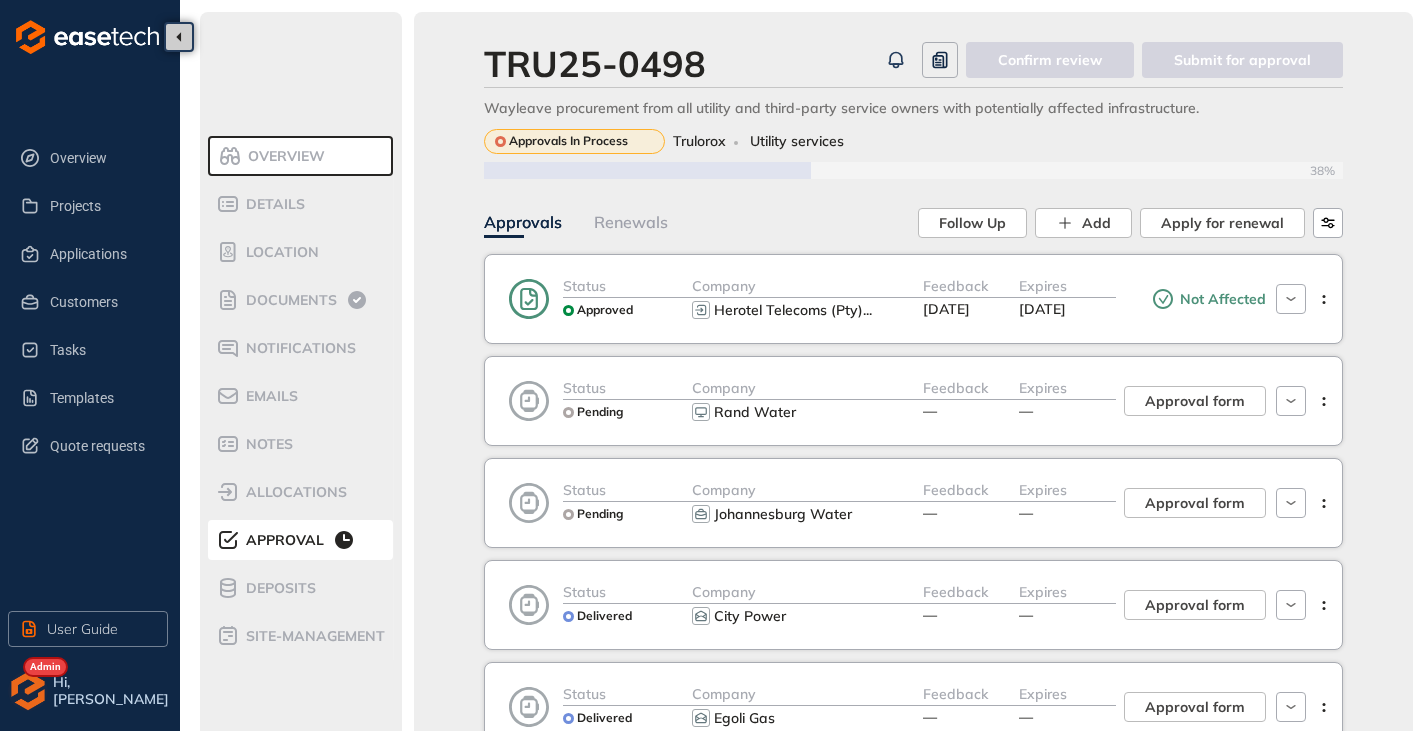 click on "[DATE]" at bounding box center [946, 309] 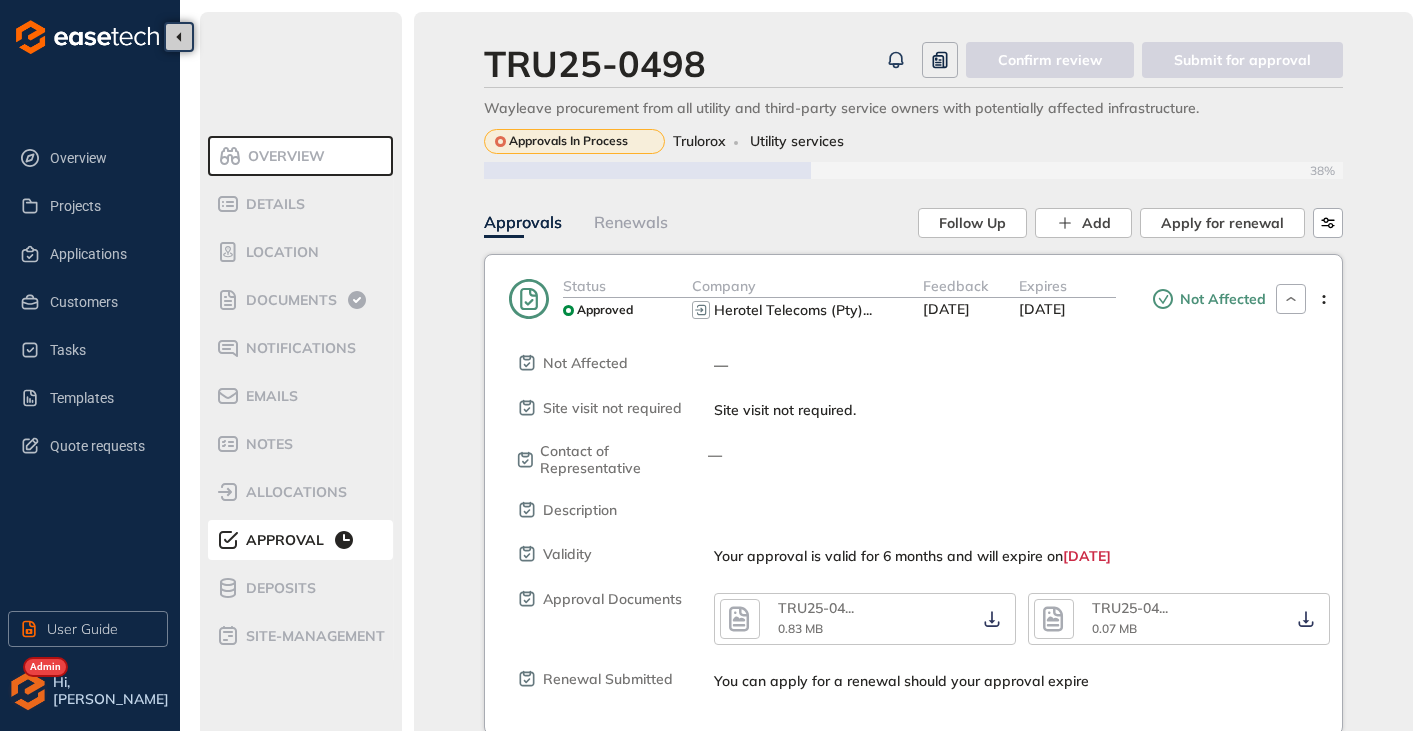 click on "TRU25-04 ... 0.83 MB" at bounding box center [847, 619] 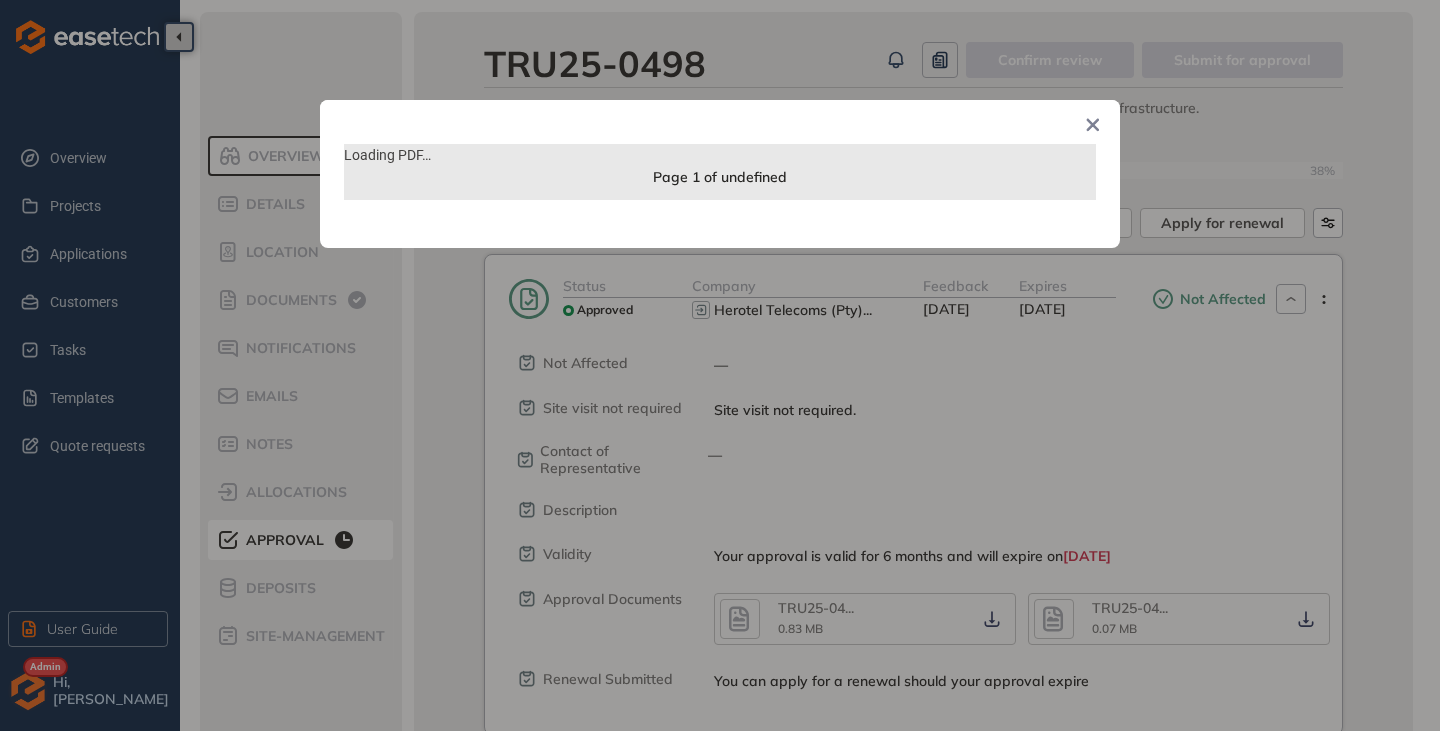 click on "Loading PDF… Page 1 of undefined" at bounding box center (720, 365) 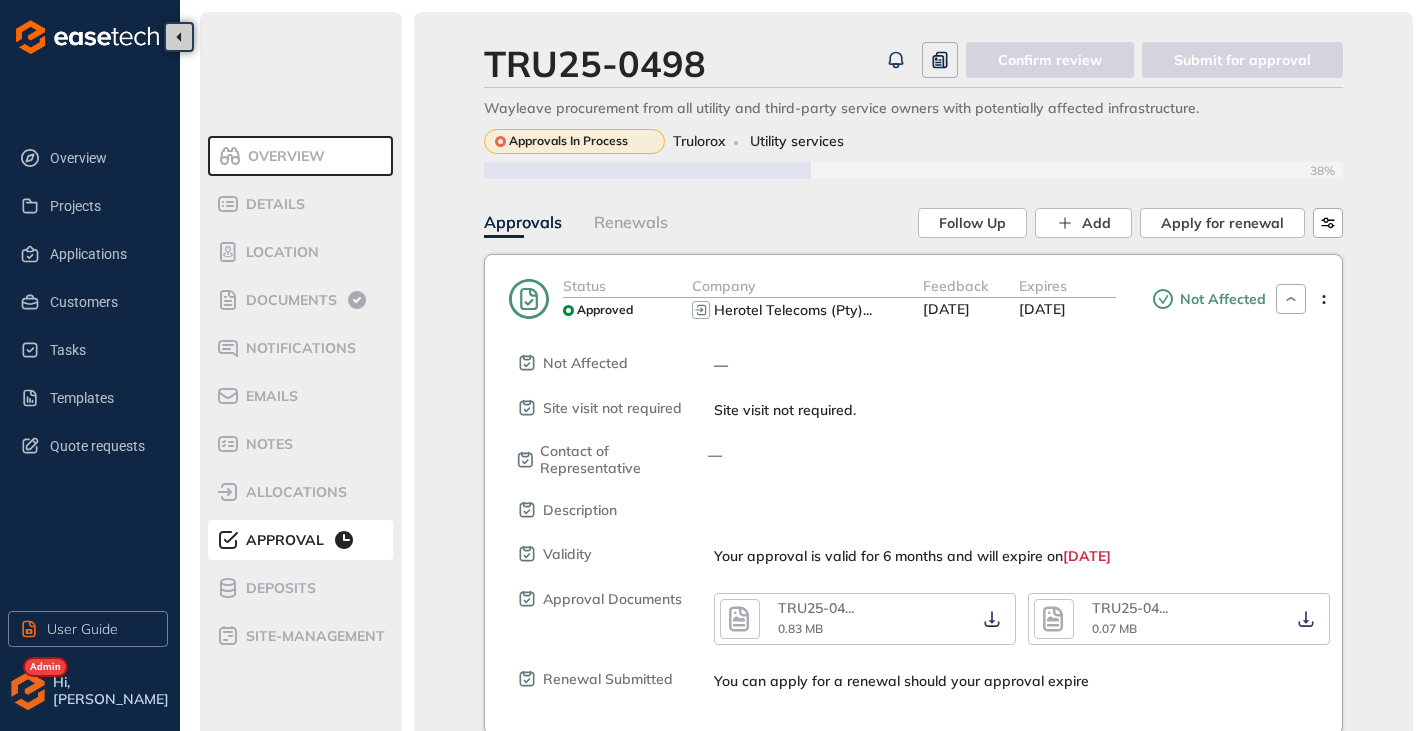 click 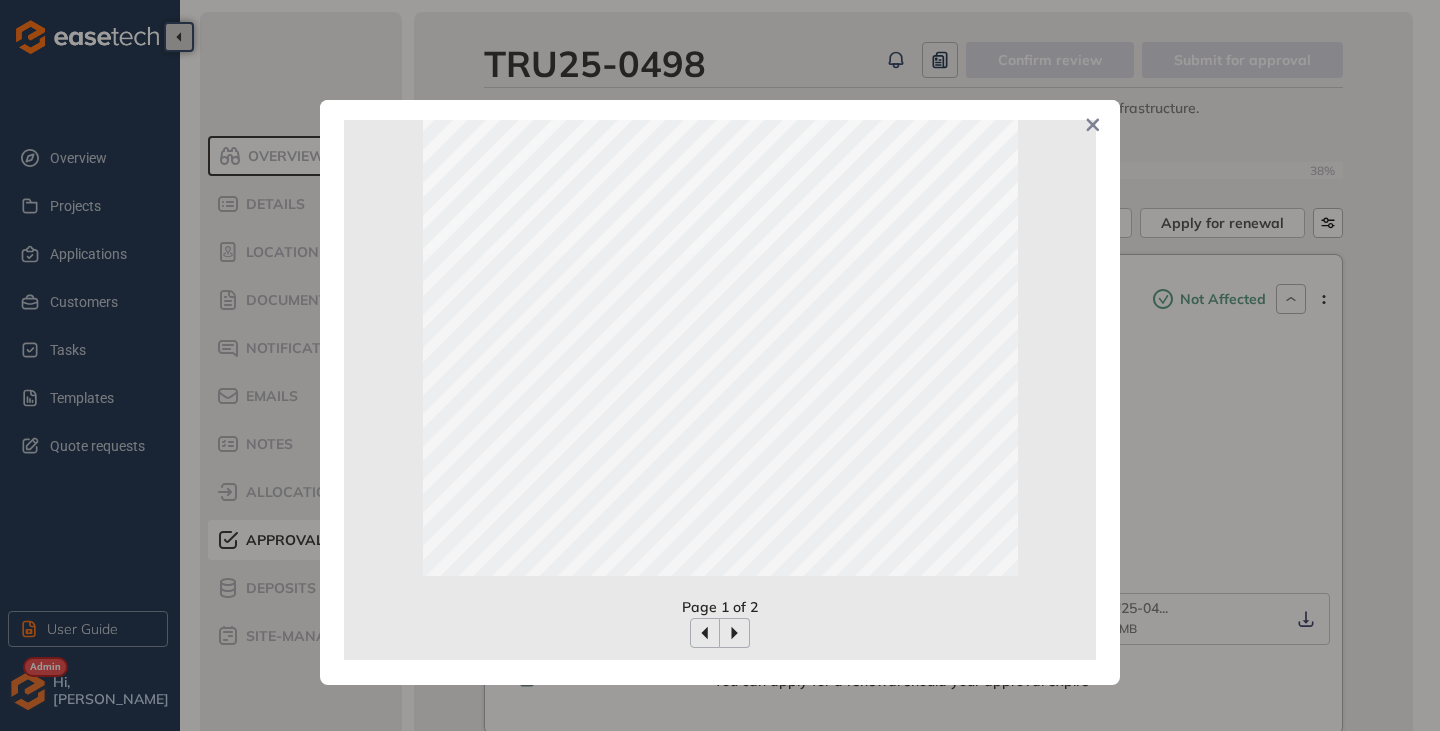 scroll, scrollTop: 444, scrollLeft: 0, axis: vertical 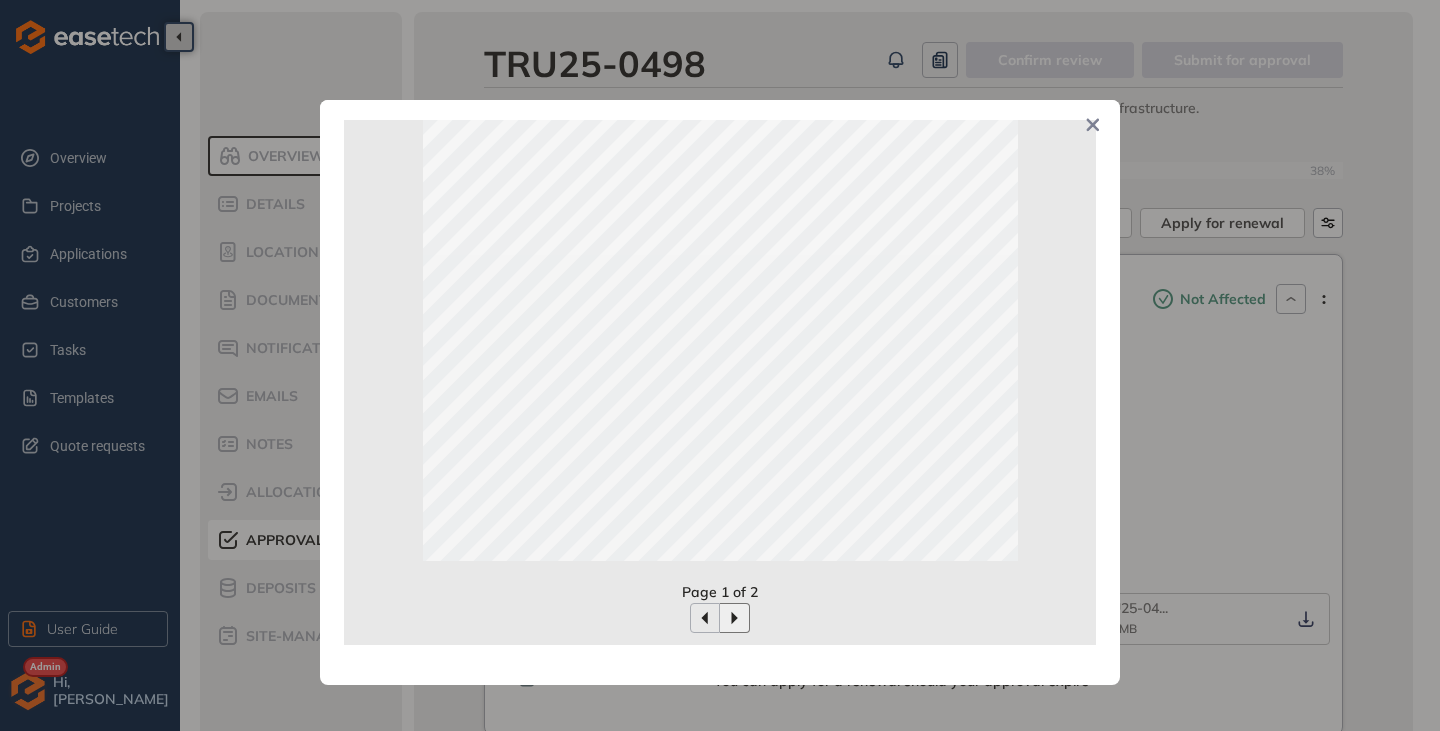 click at bounding box center [735, 618] 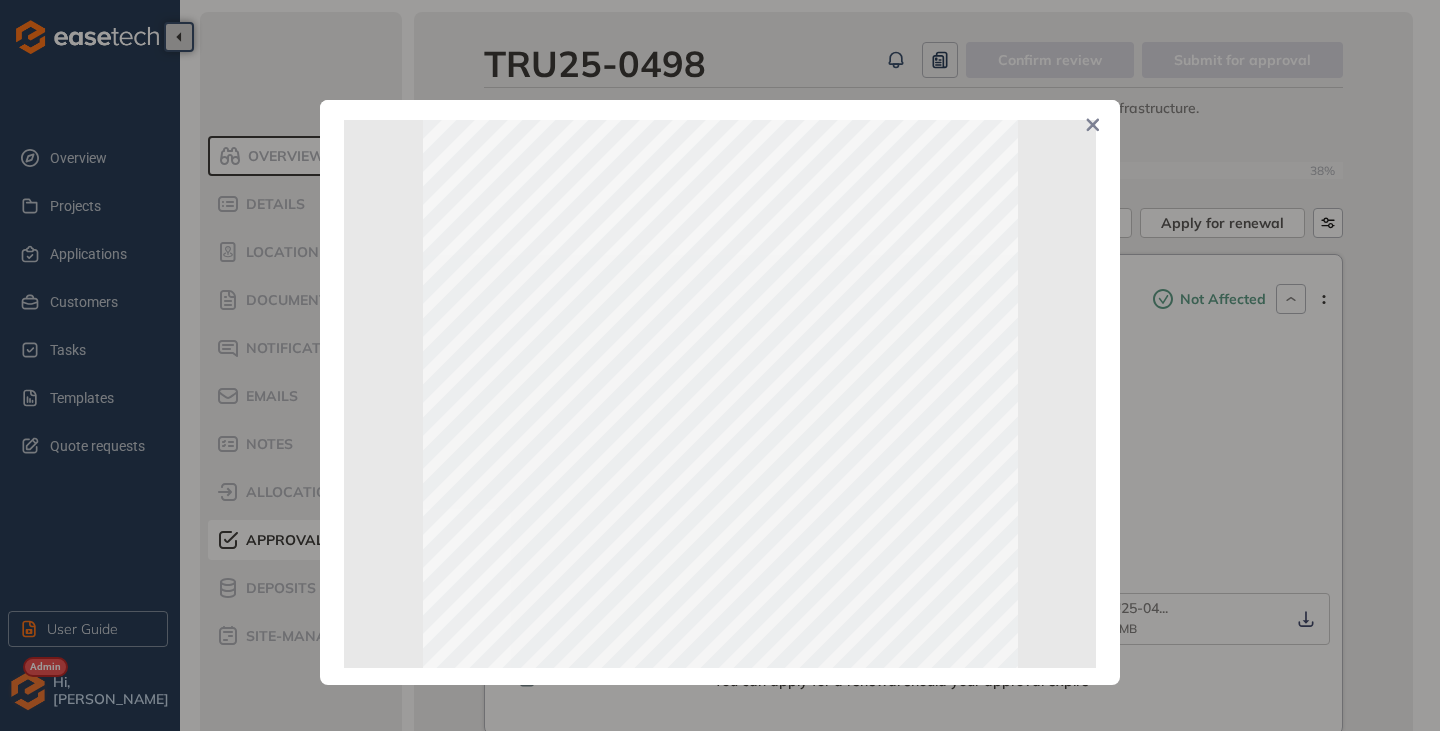 scroll, scrollTop: 144, scrollLeft: 0, axis: vertical 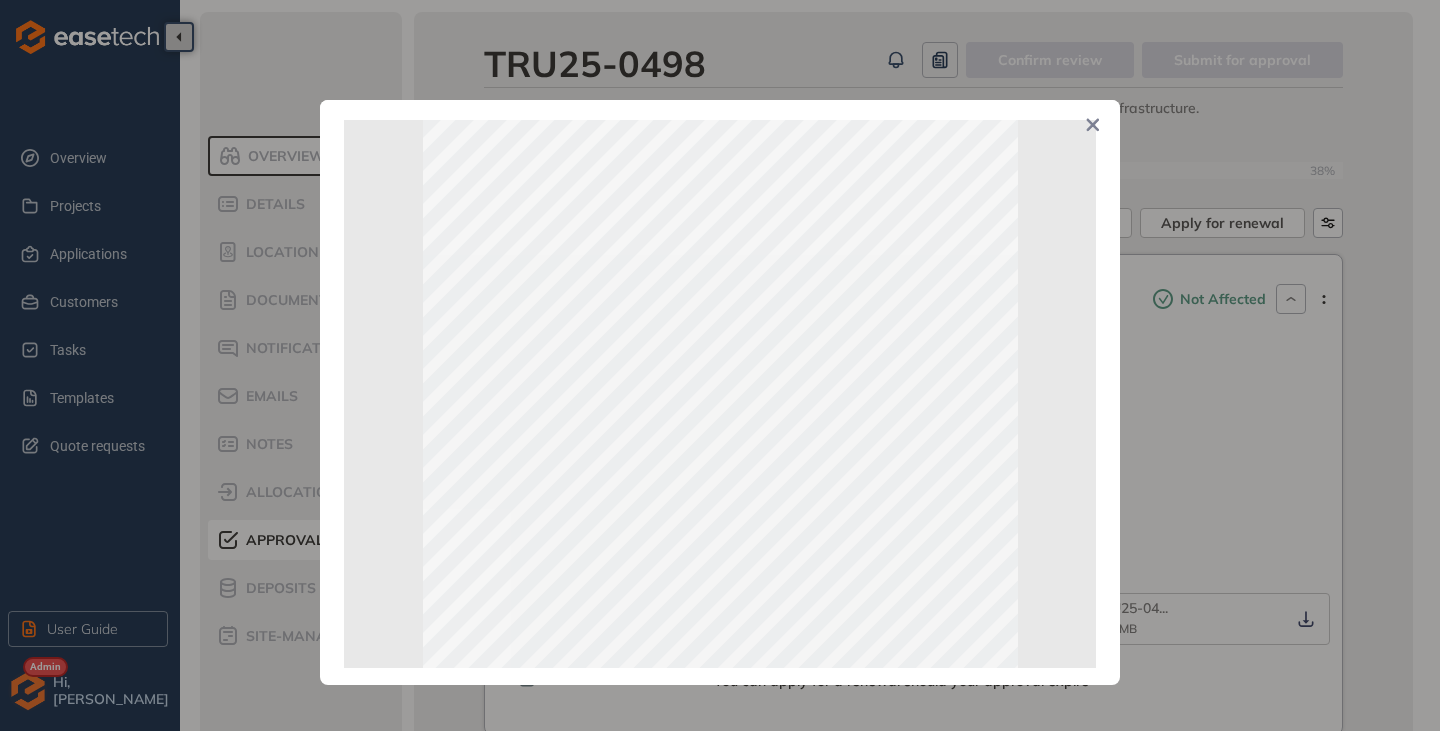 click at bounding box center [1093, 127] 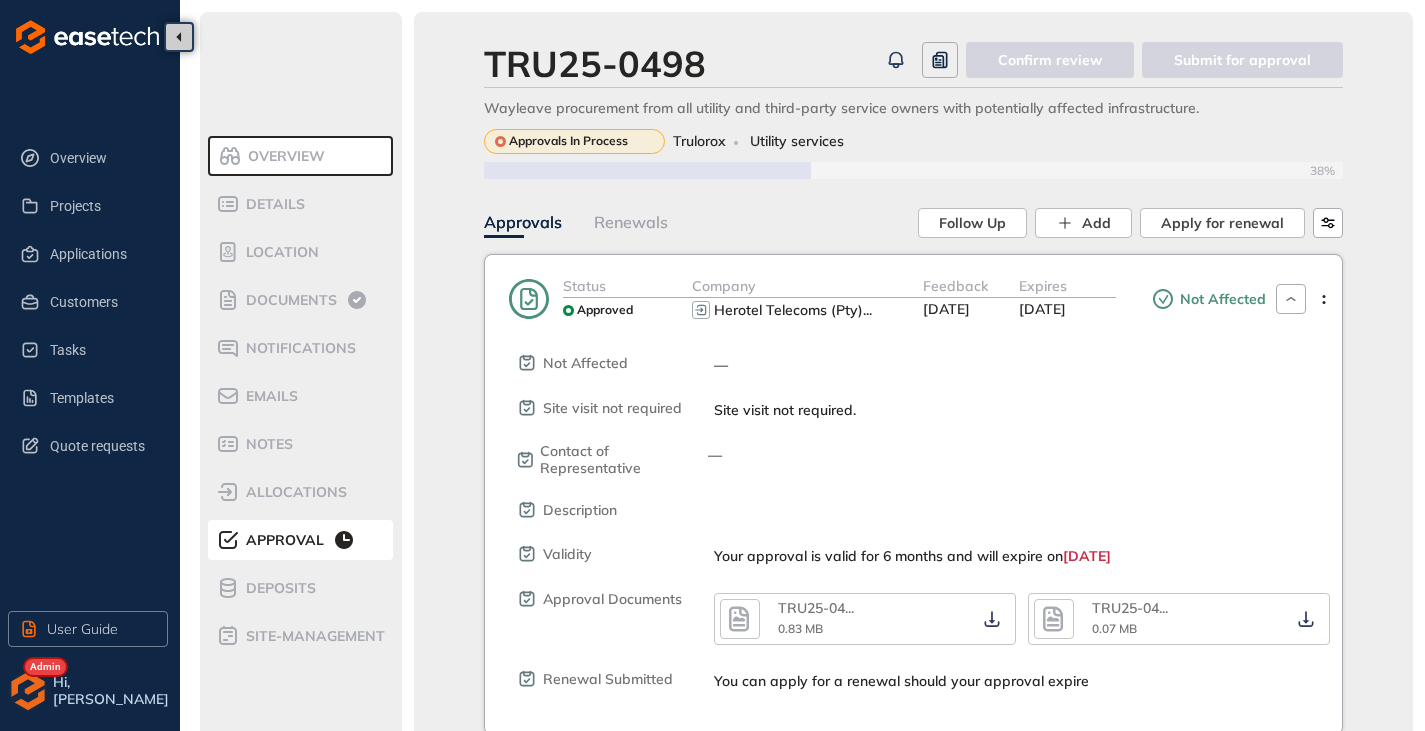 click 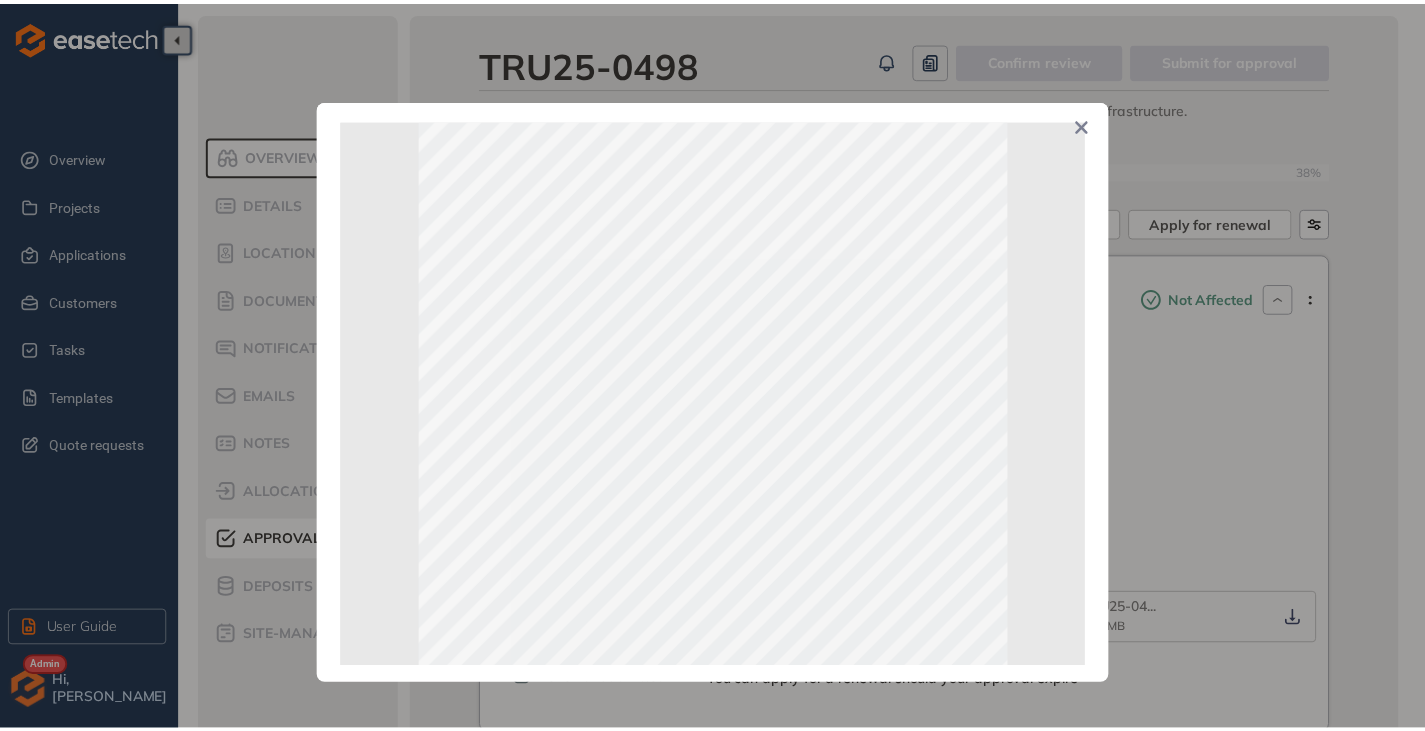 scroll, scrollTop: 0, scrollLeft: 0, axis: both 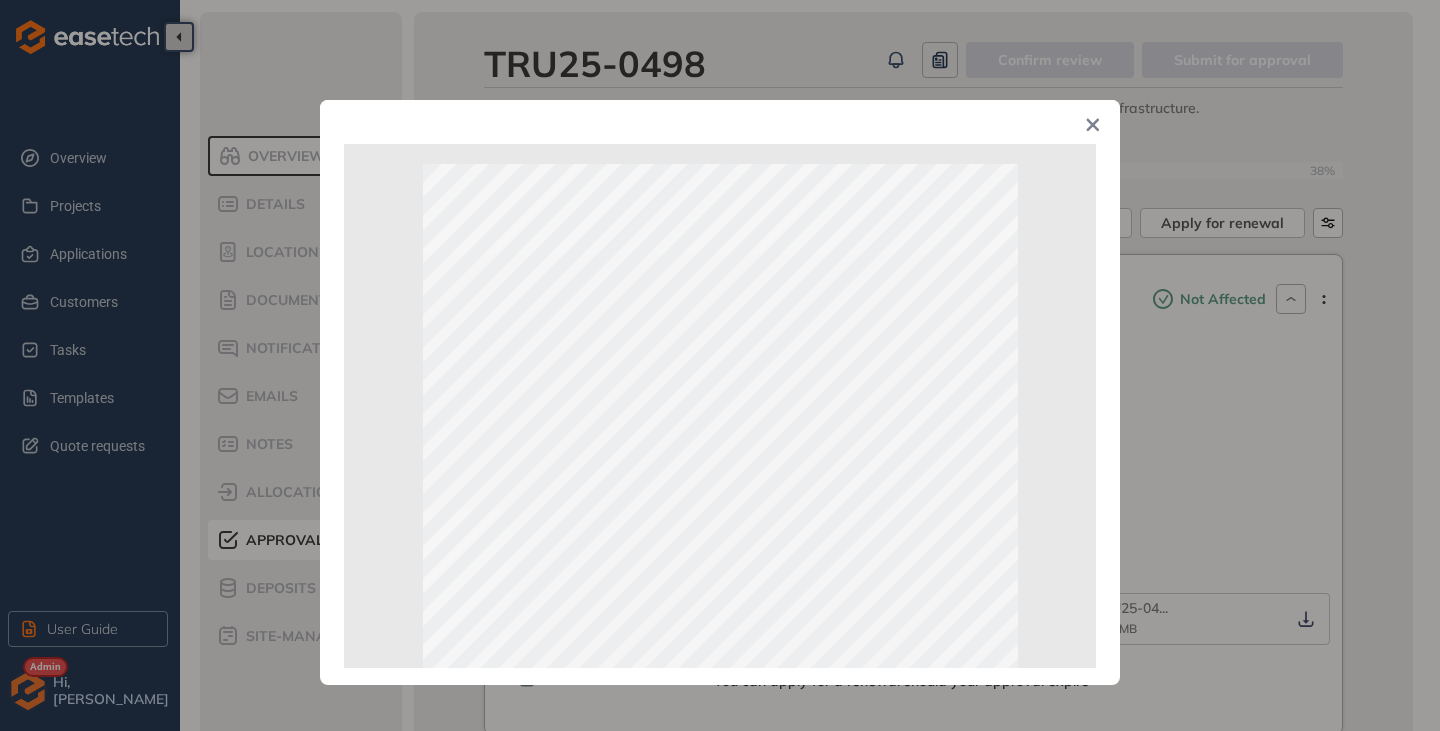 click 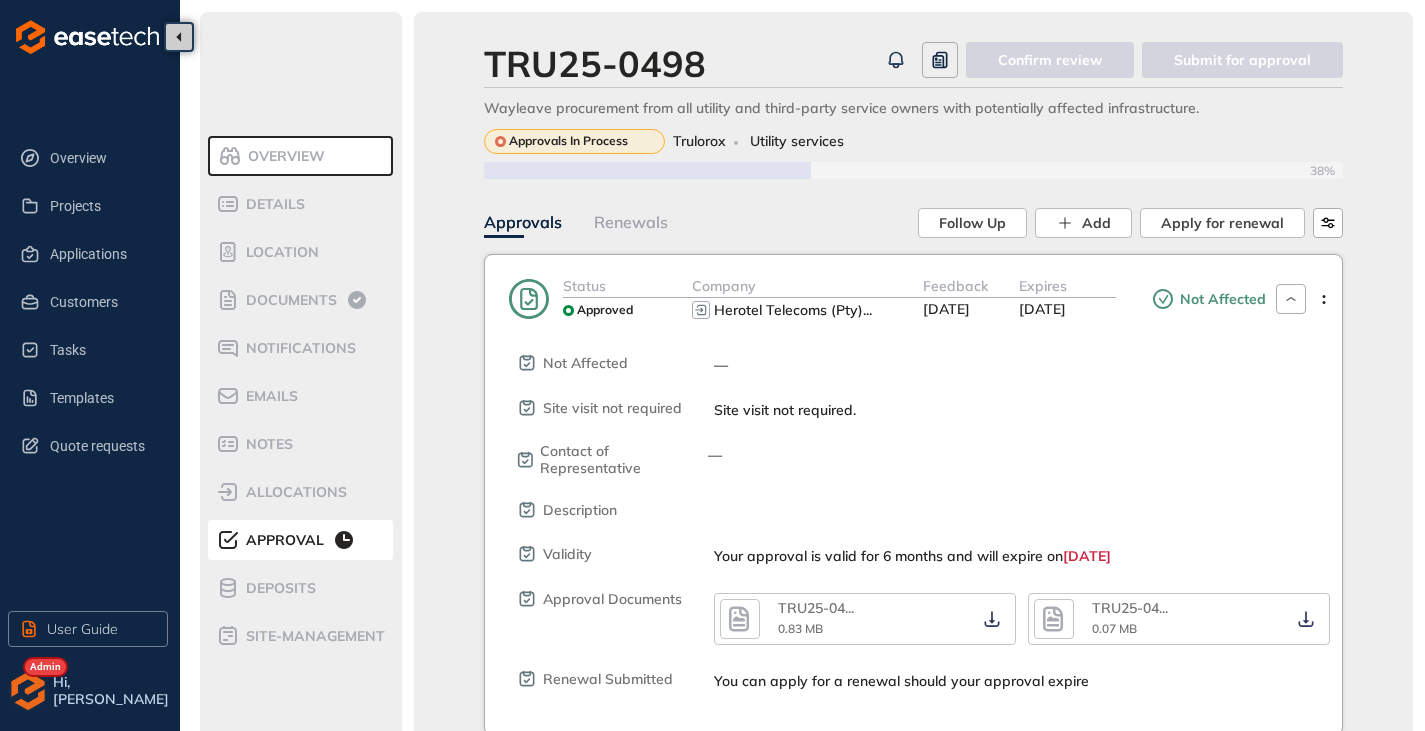 click on "Approval" at bounding box center [282, 540] 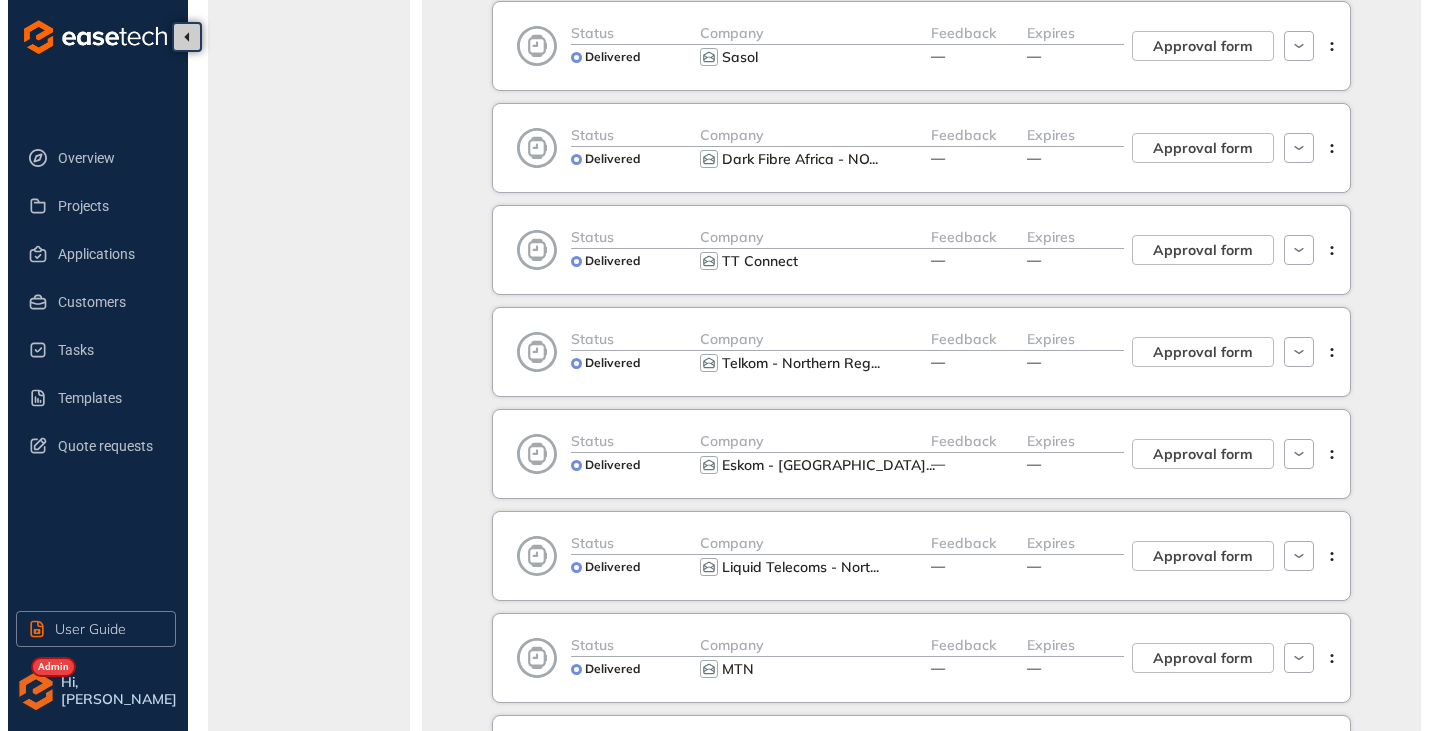 scroll, scrollTop: 1000, scrollLeft: 0, axis: vertical 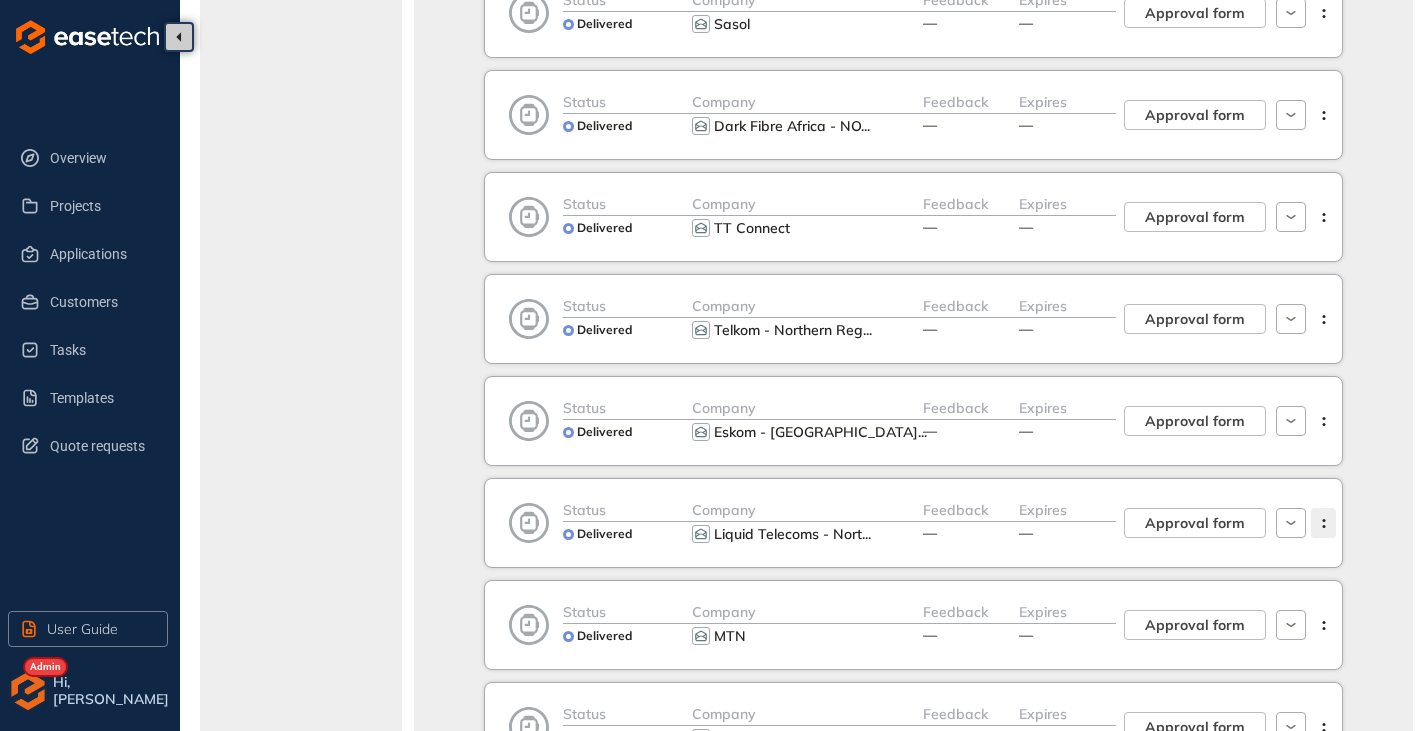 click at bounding box center (1323, 523) 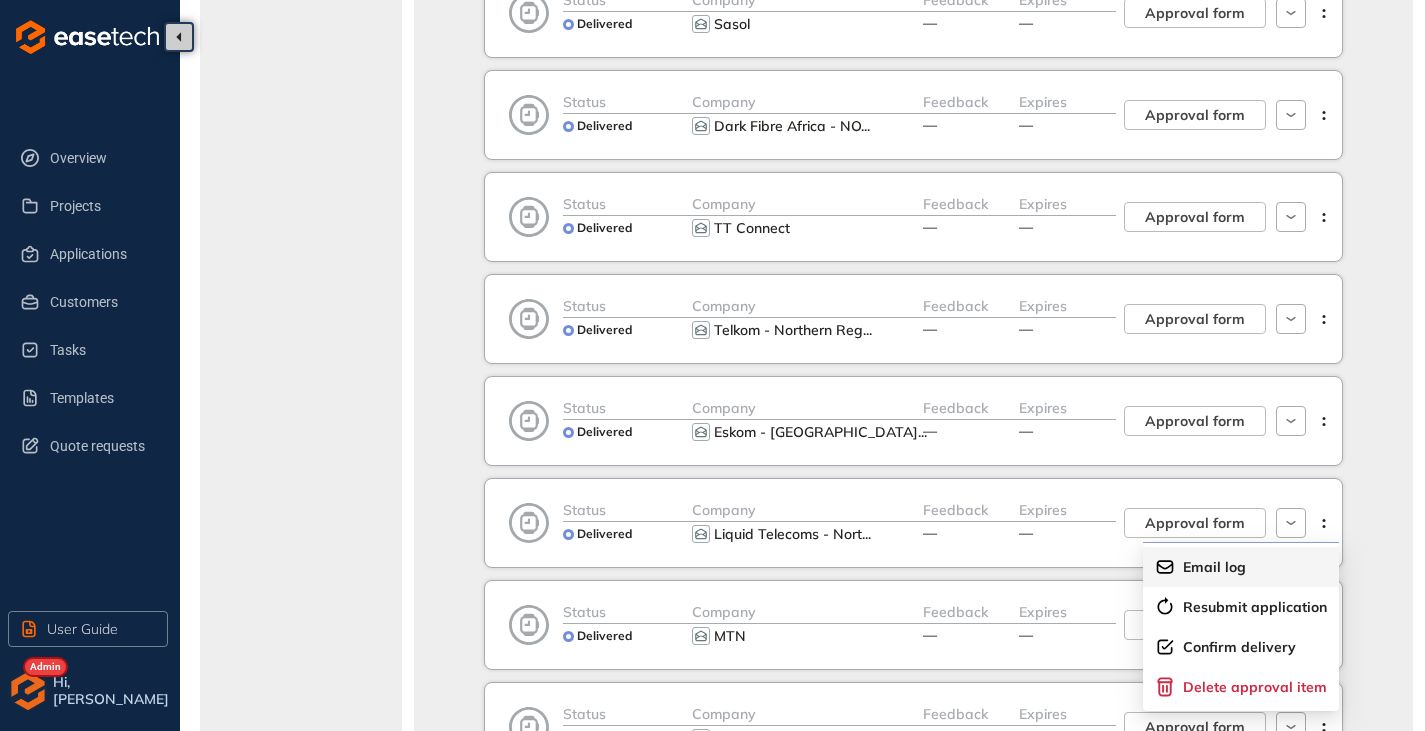 click on "Email log" at bounding box center [1214, 567] 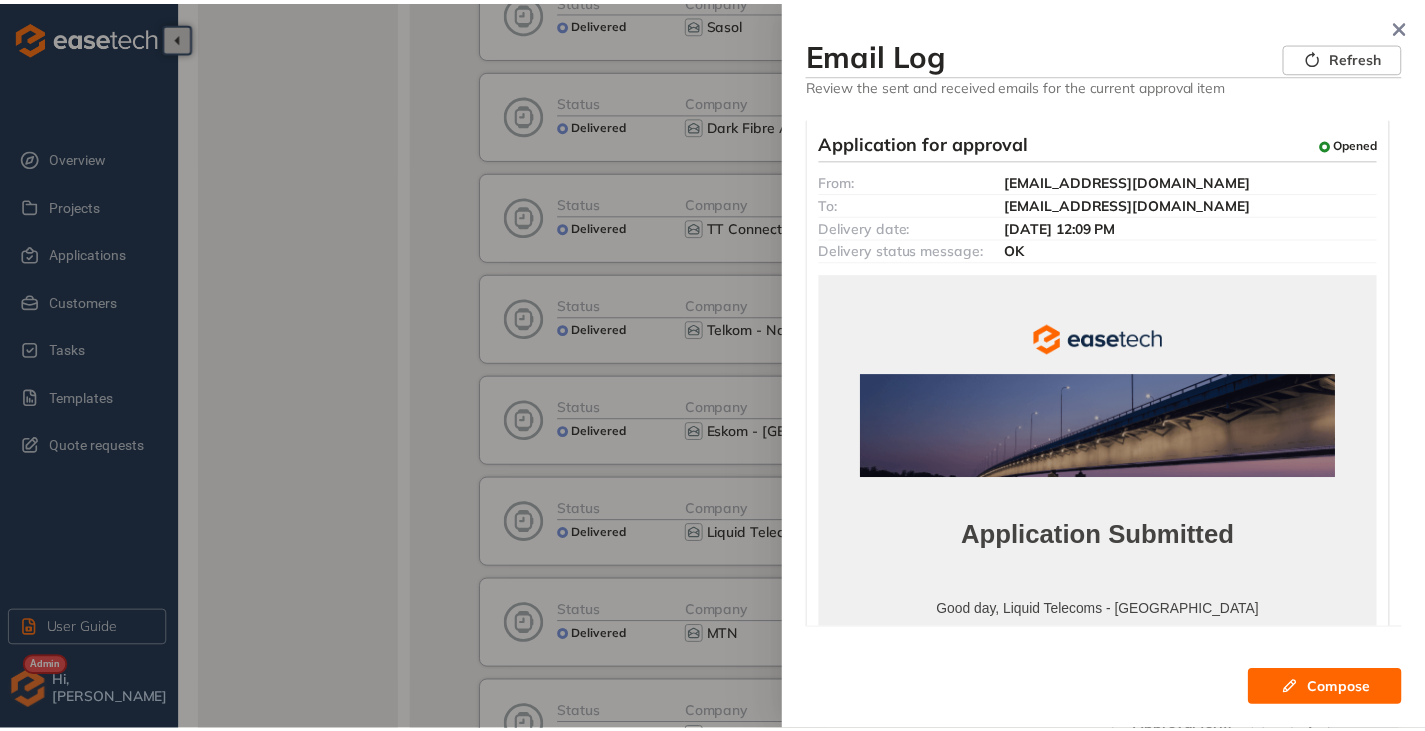 scroll, scrollTop: 0, scrollLeft: 0, axis: both 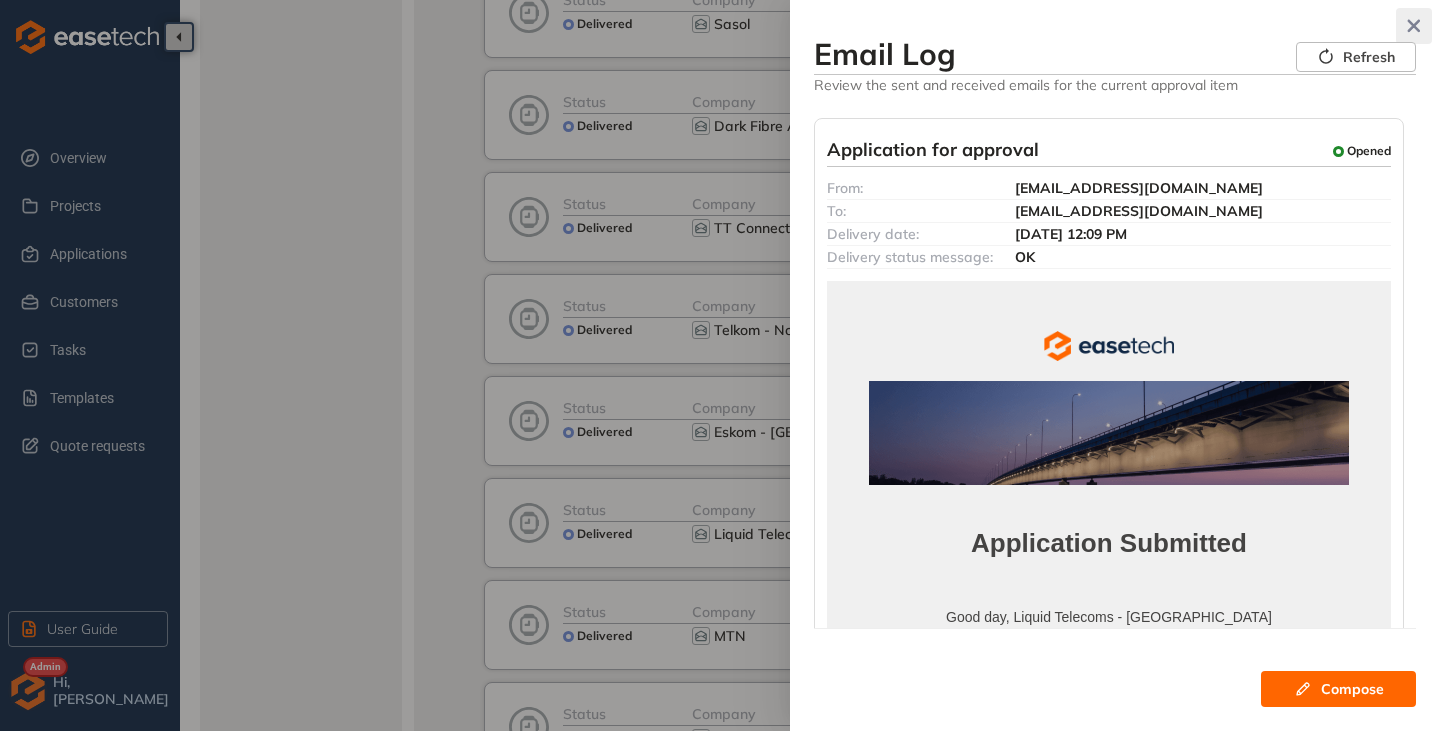 click 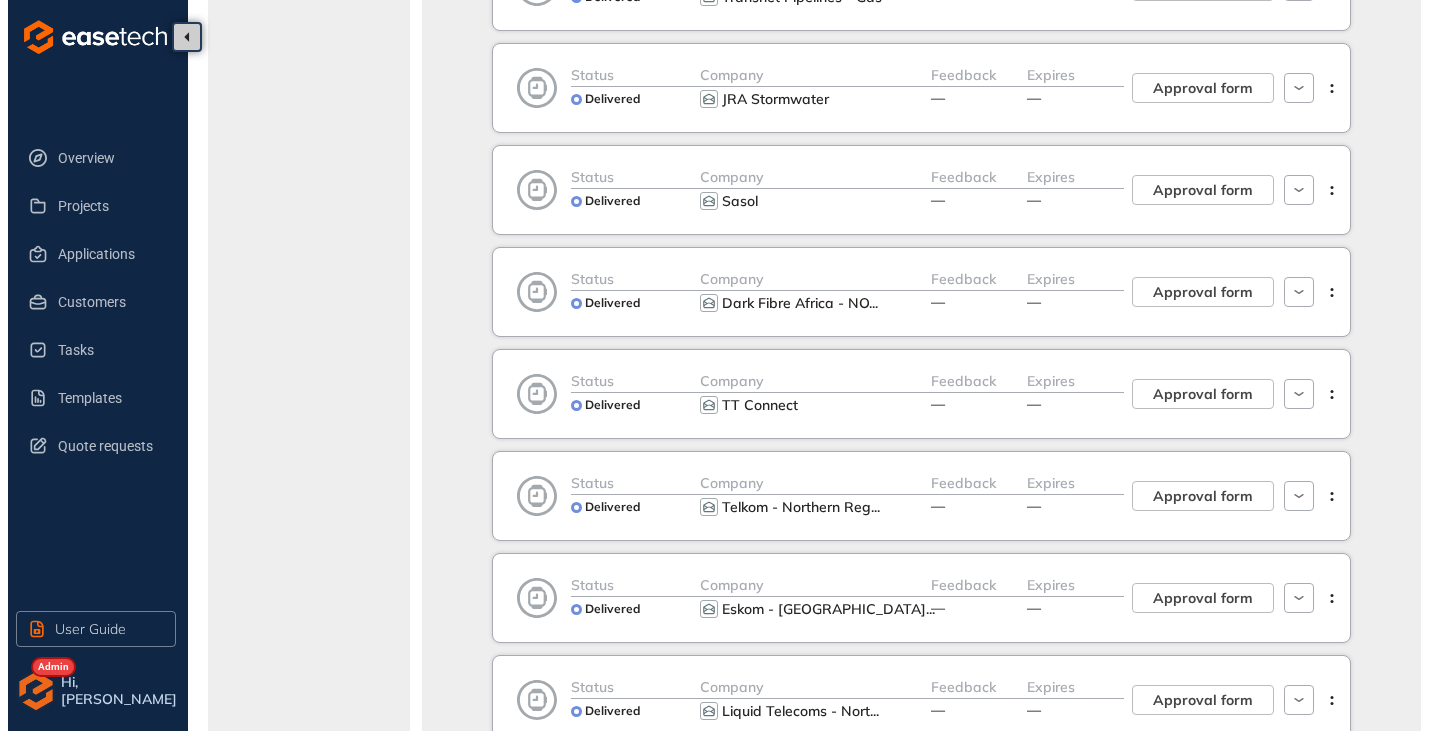 scroll, scrollTop: 700, scrollLeft: 0, axis: vertical 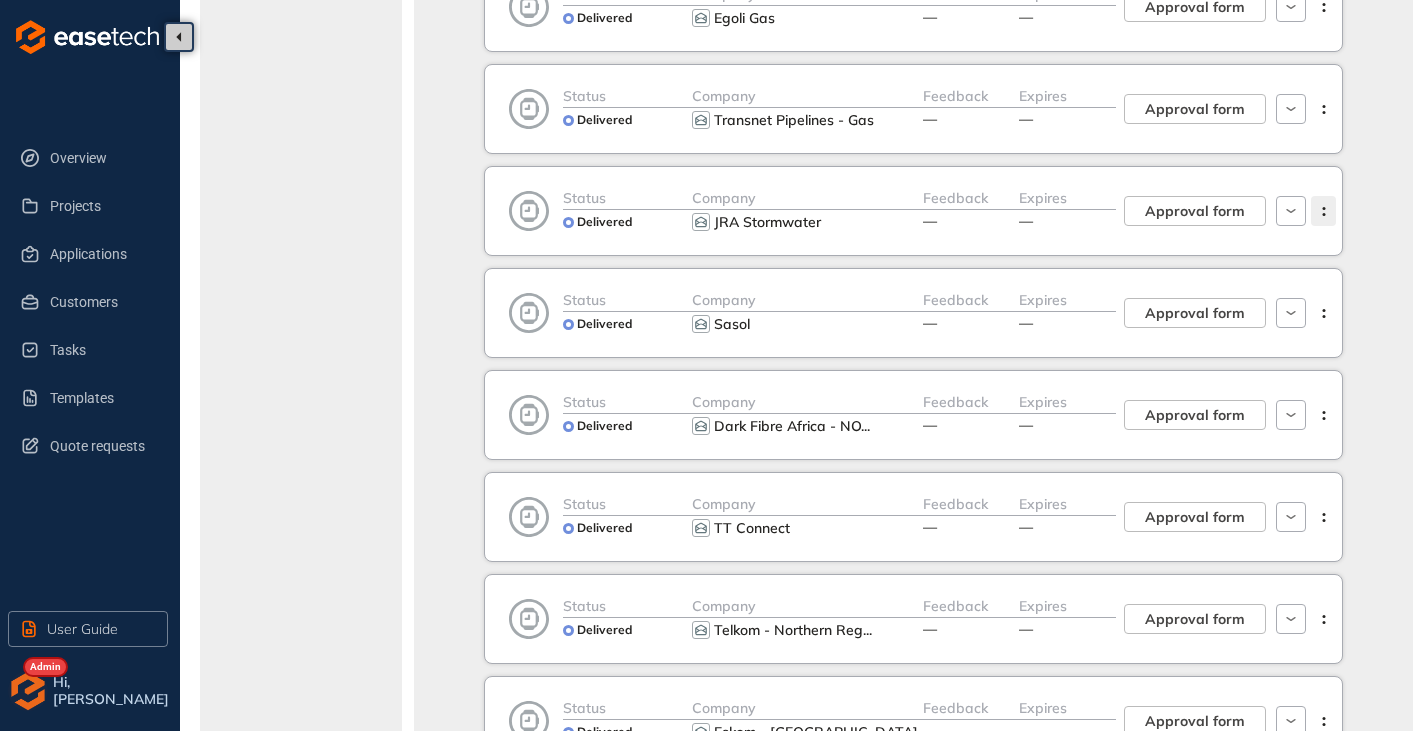 click 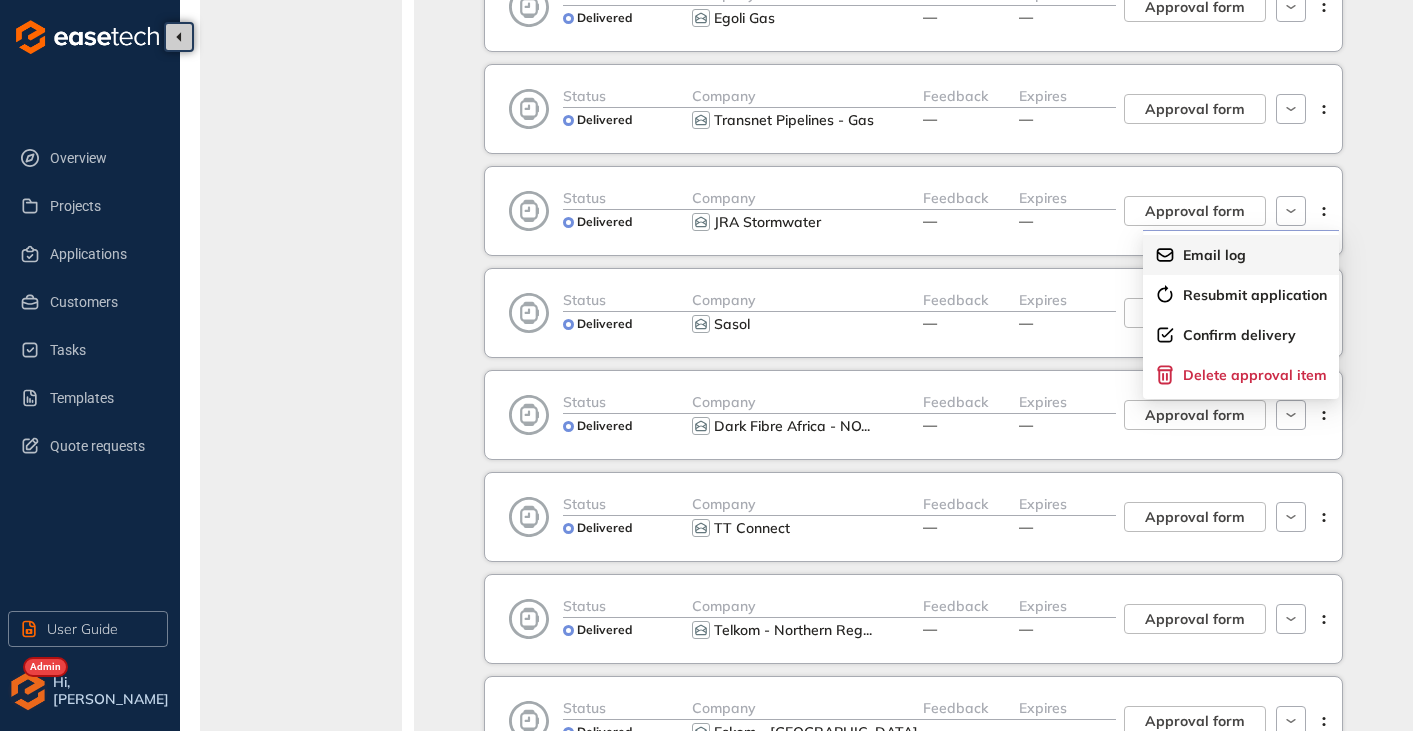 click on "Email log" at bounding box center (1241, 255) 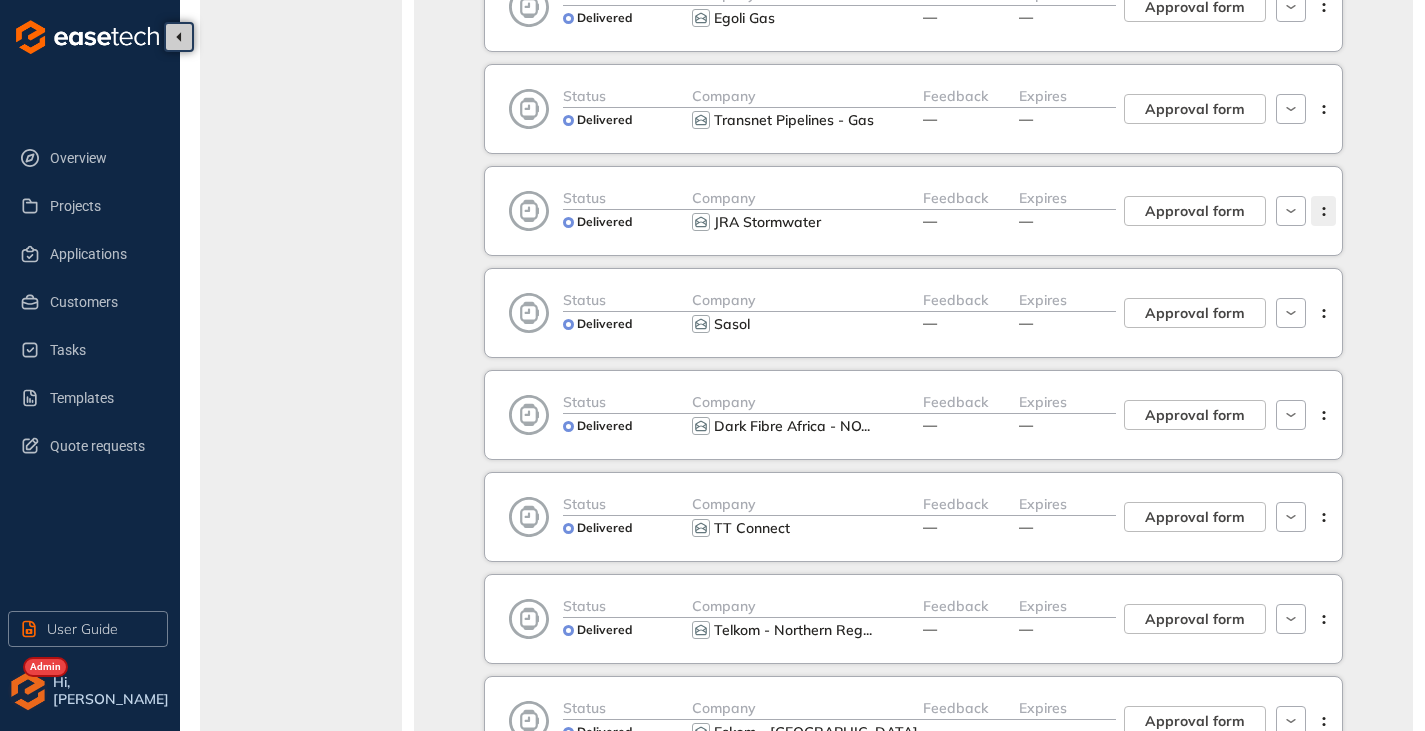 click 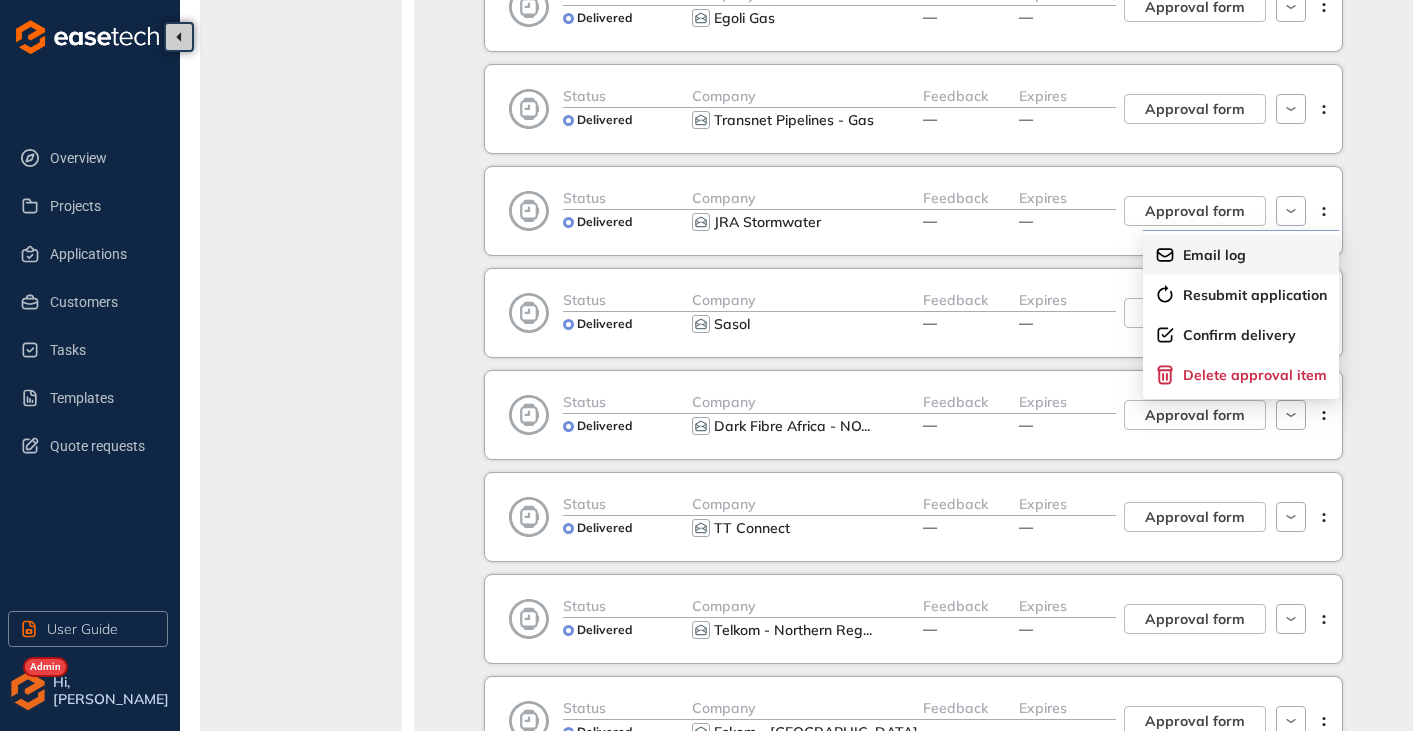 click on "Email log" at bounding box center [1214, 255] 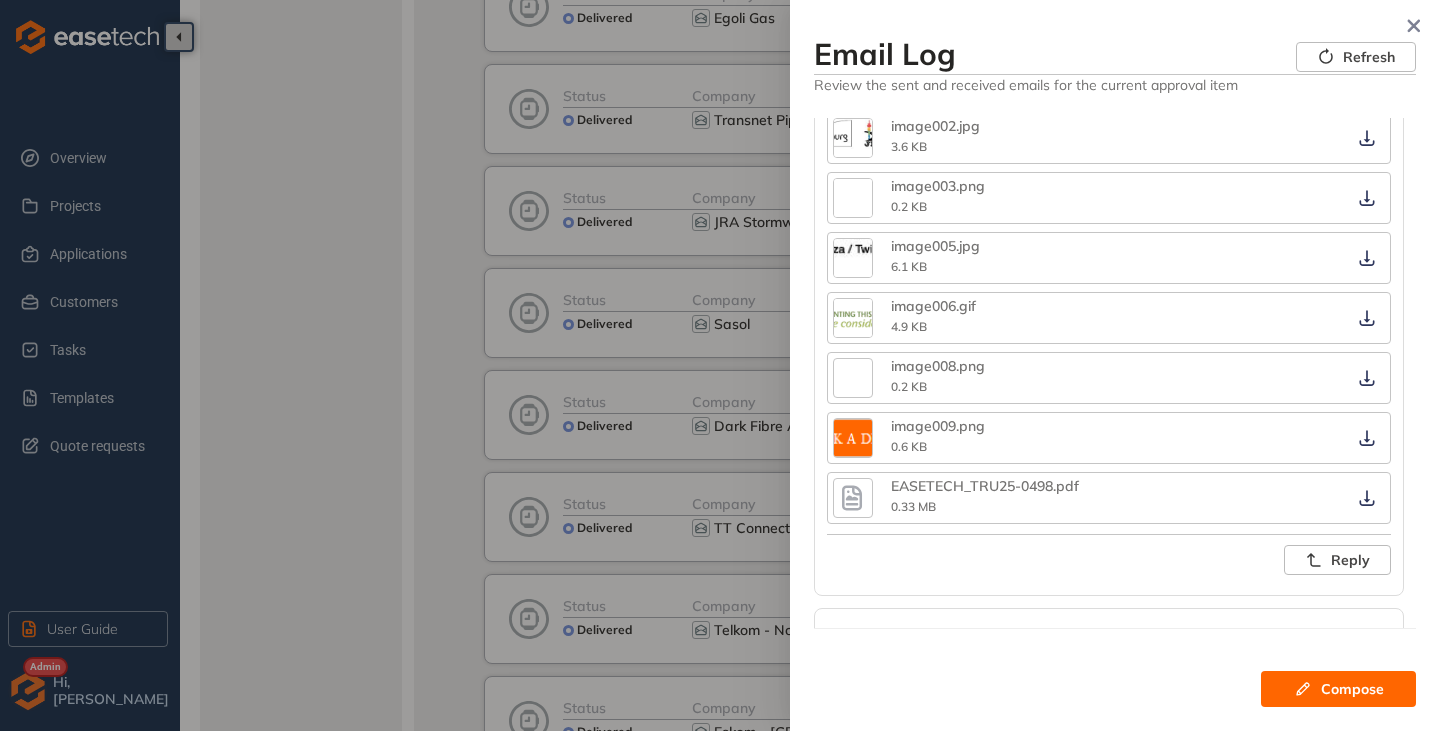 scroll, scrollTop: 1500, scrollLeft: 0, axis: vertical 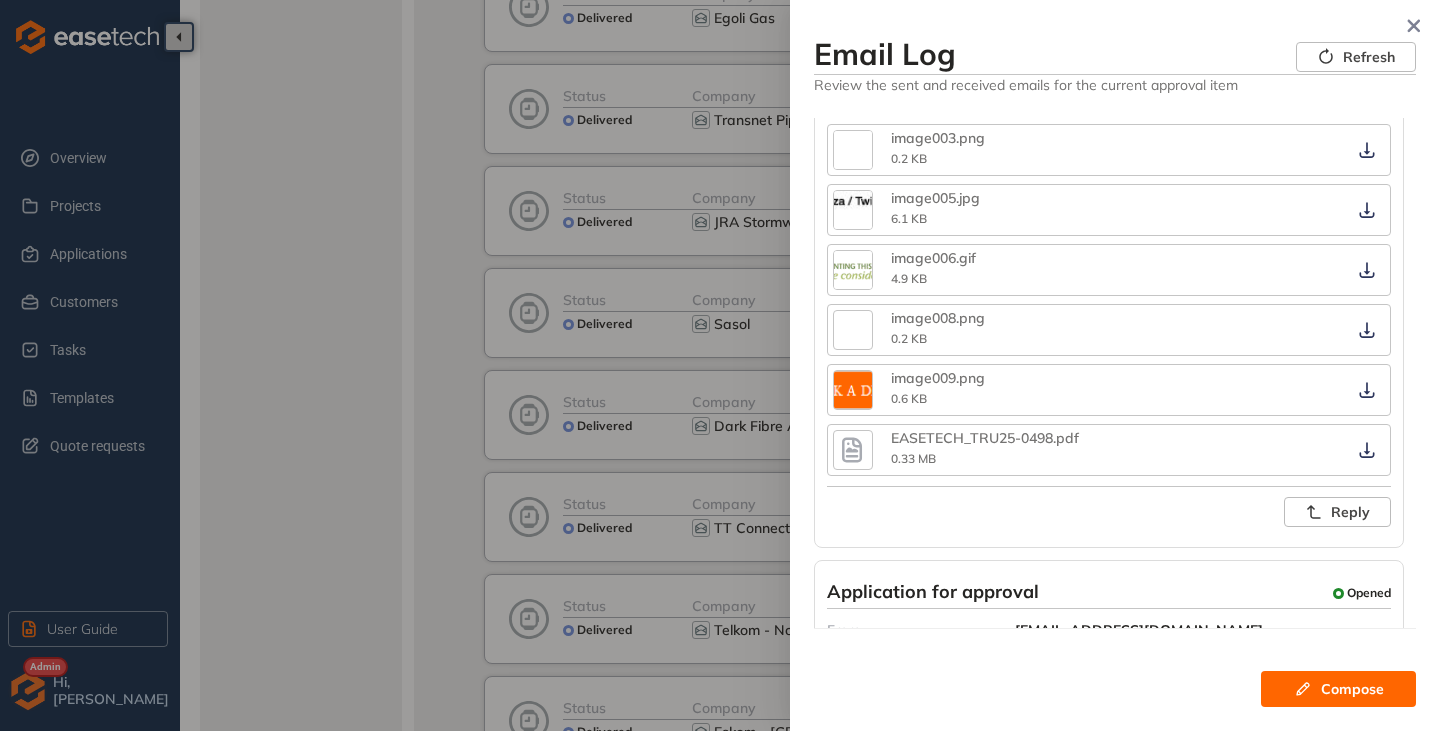 click 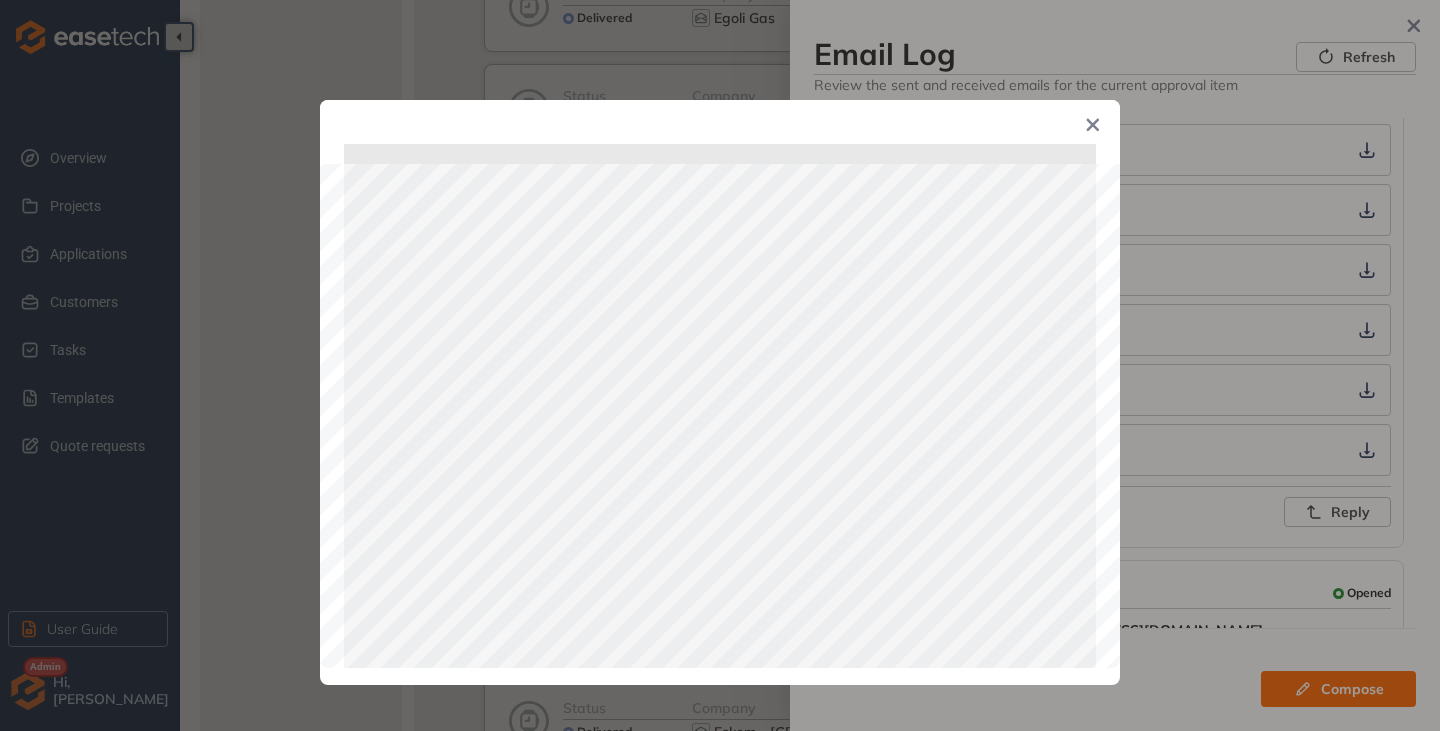 click at bounding box center (1093, 127) 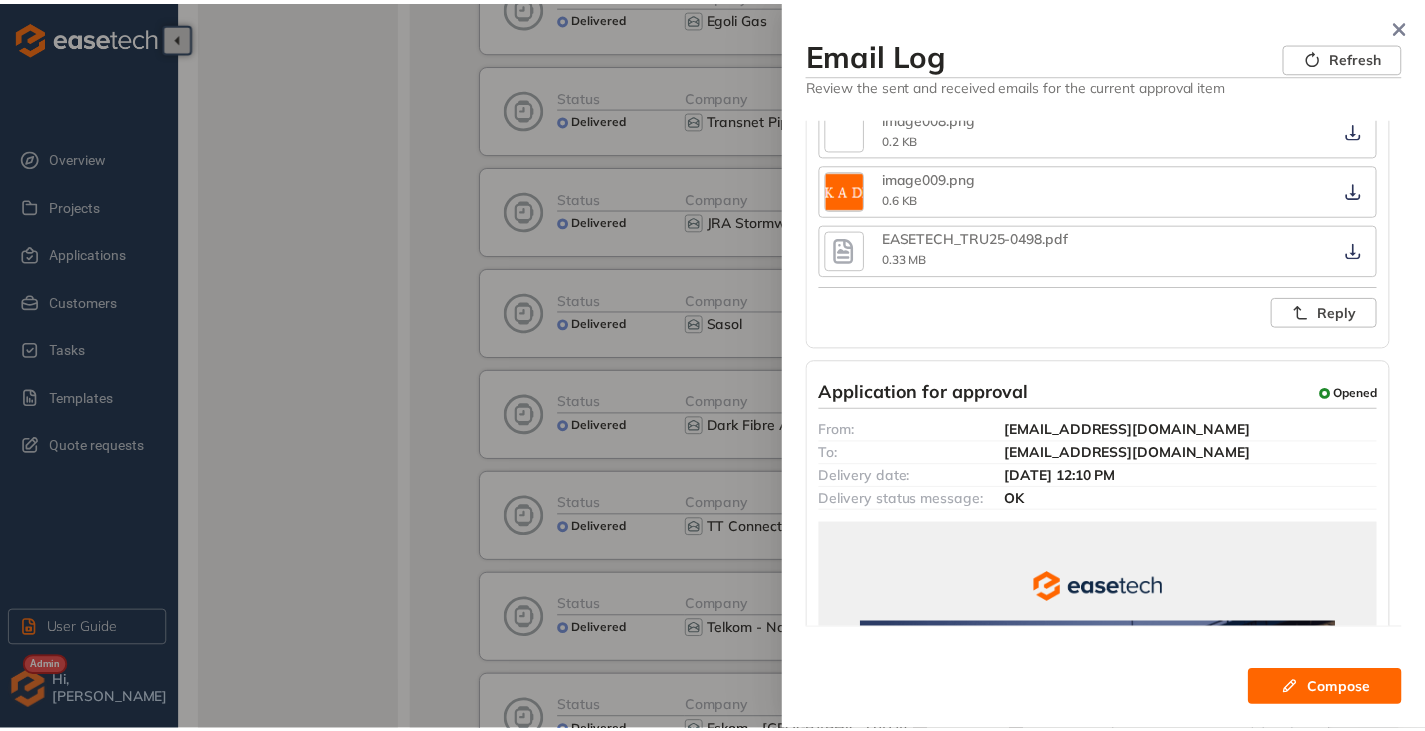 scroll, scrollTop: 1200, scrollLeft: 0, axis: vertical 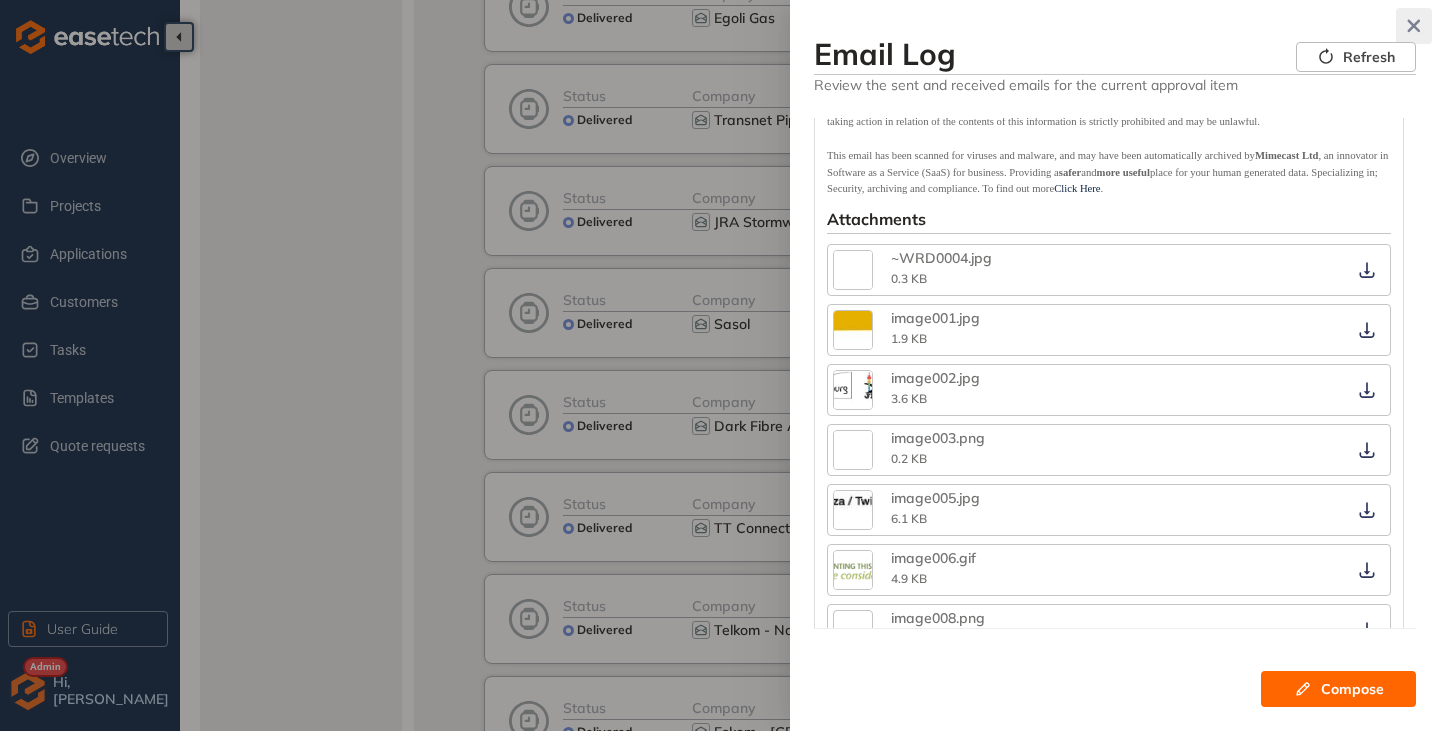 click 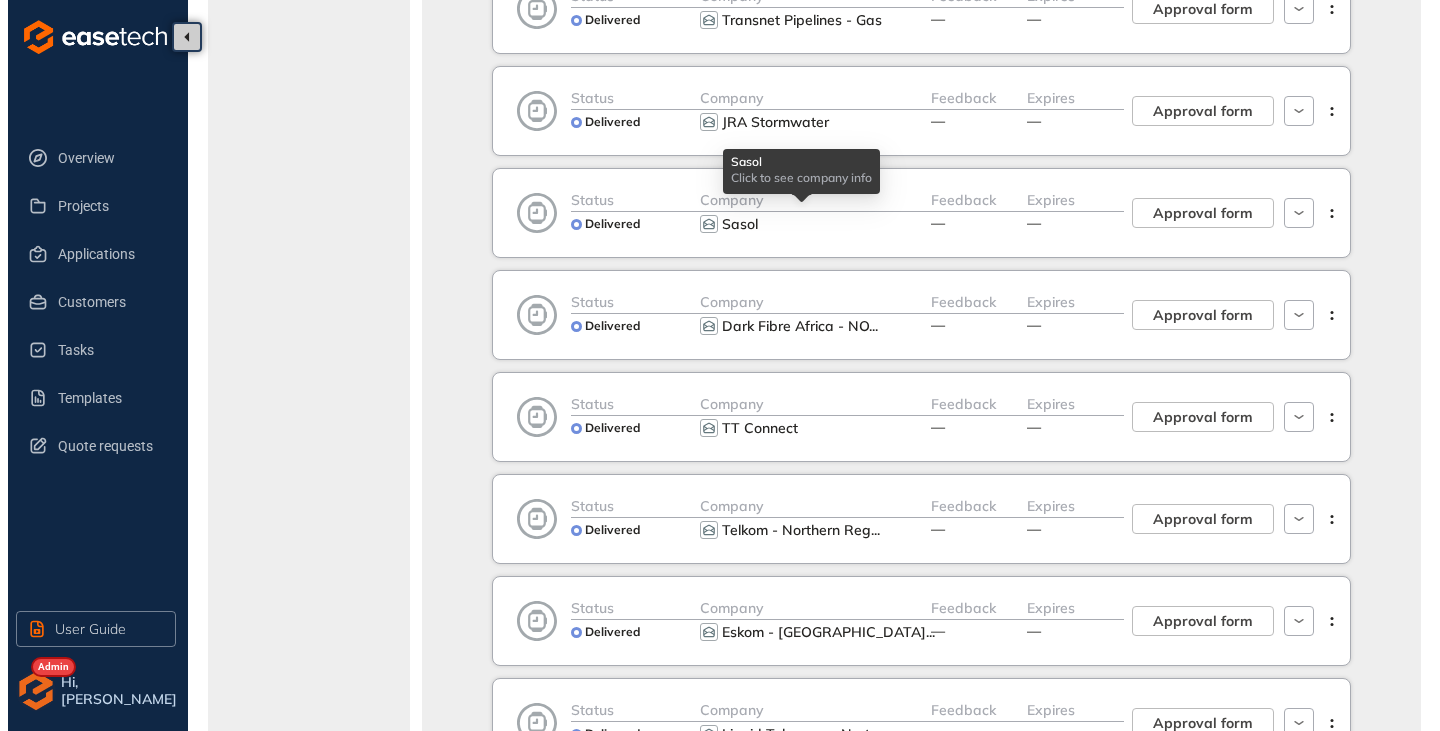 scroll, scrollTop: 900, scrollLeft: 0, axis: vertical 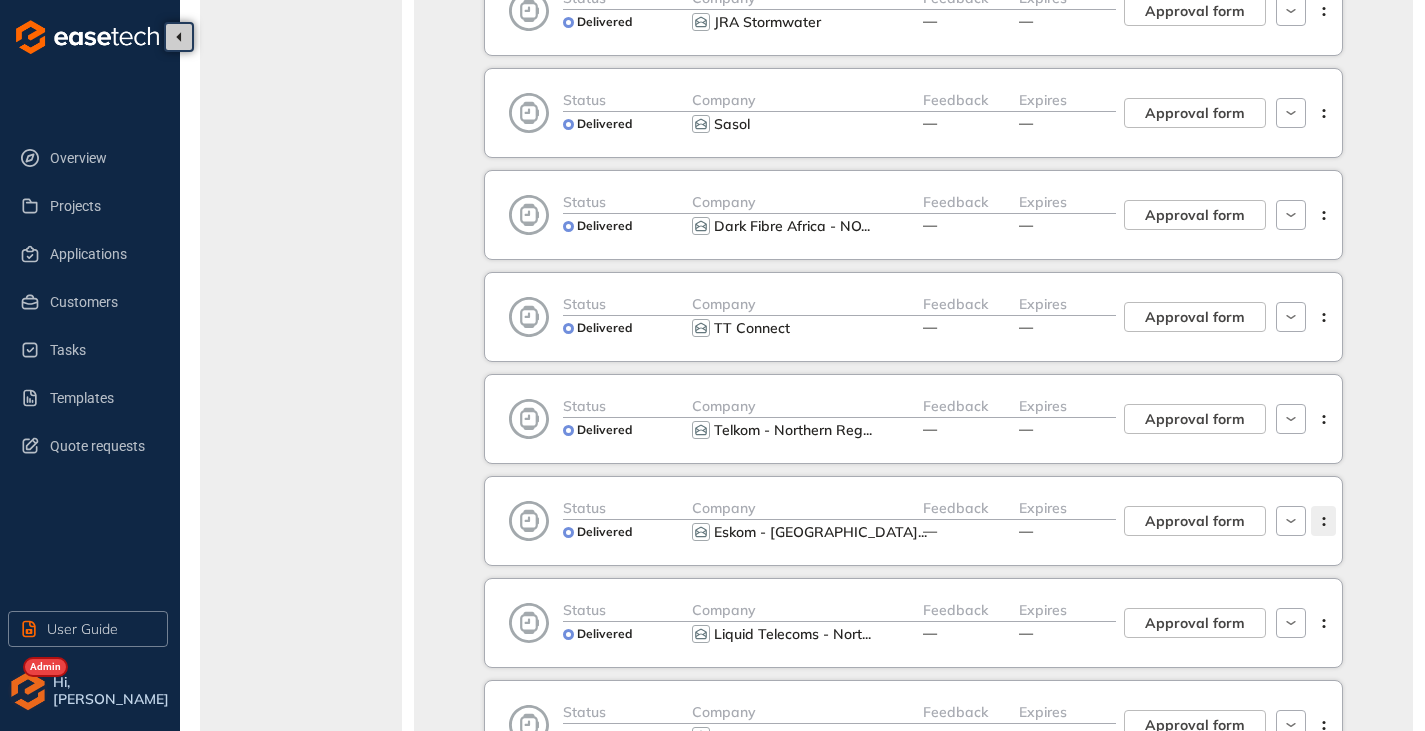 click at bounding box center (1323, 521) 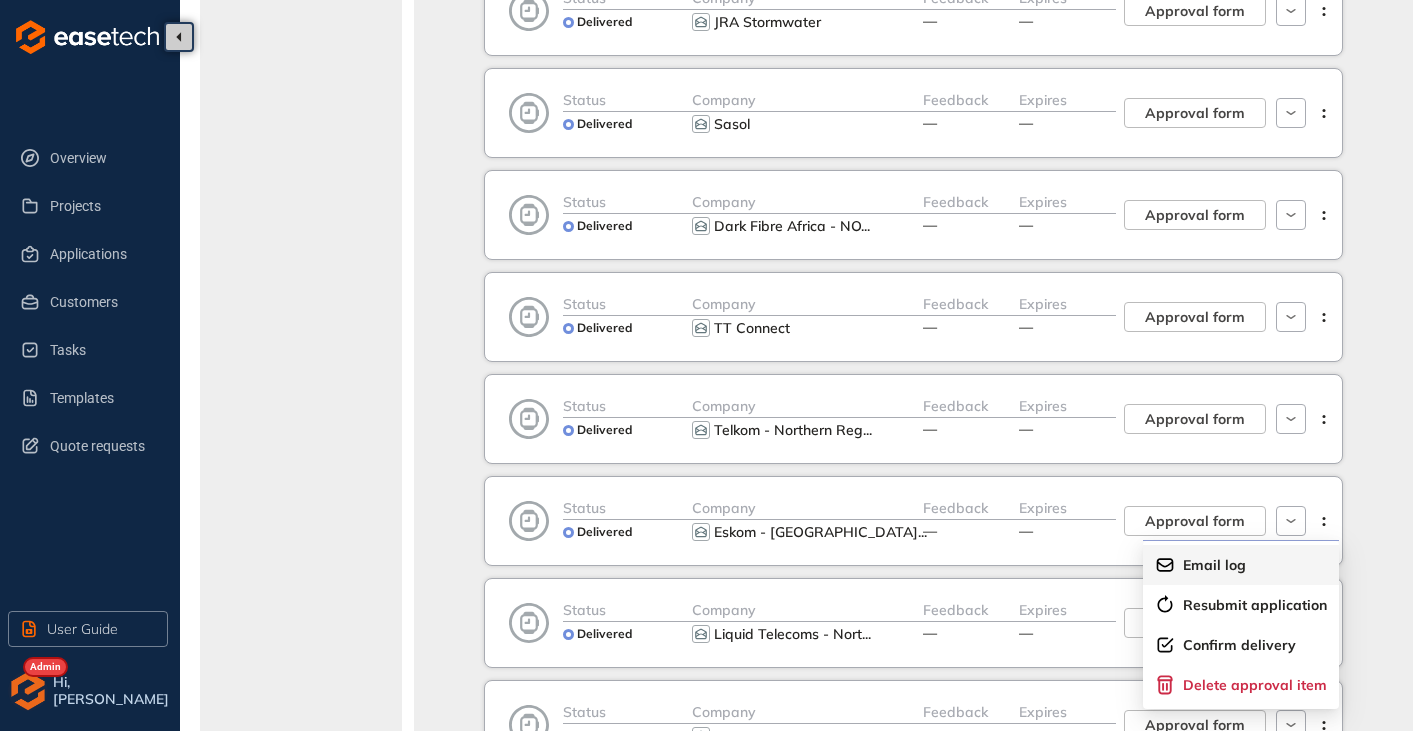 click on "Email log" at bounding box center [1214, 565] 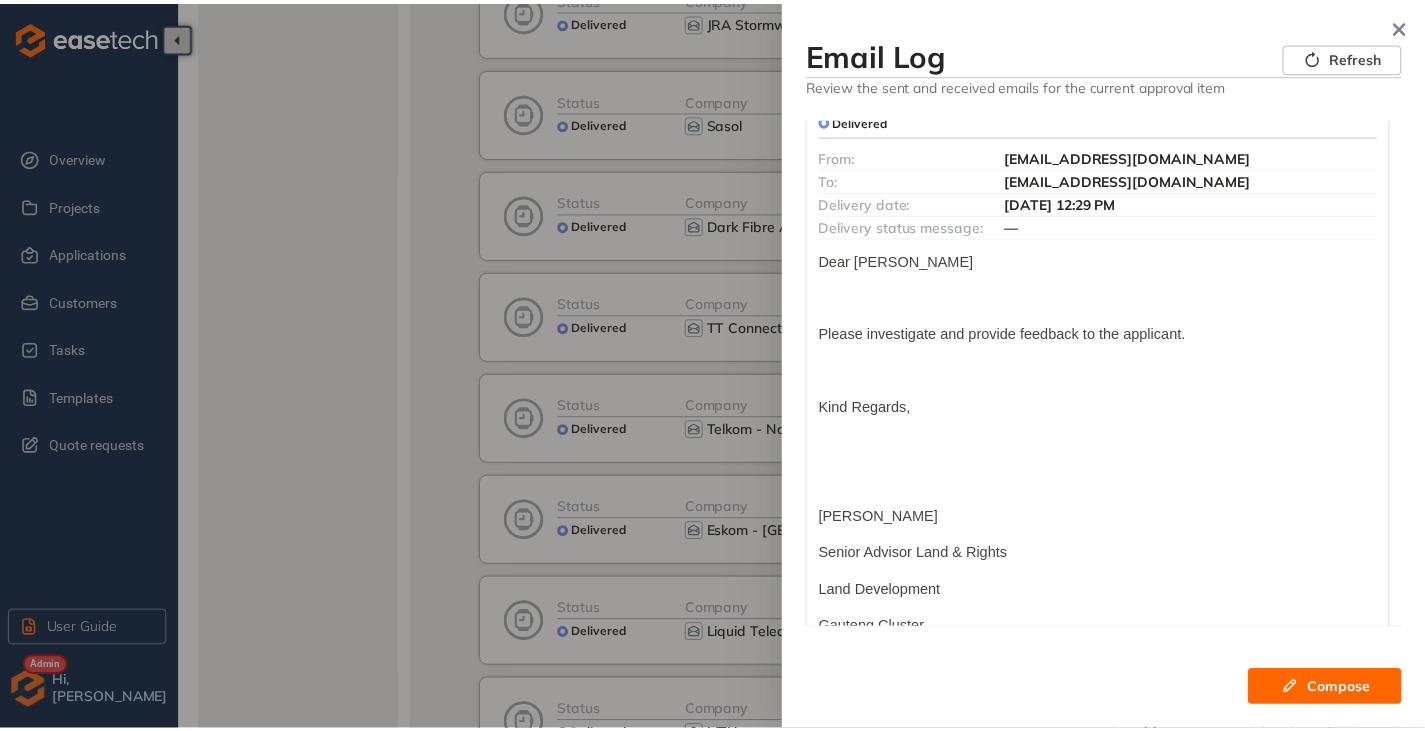 scroll, scrollTop: 0, scrollLeft: 0, axis: both 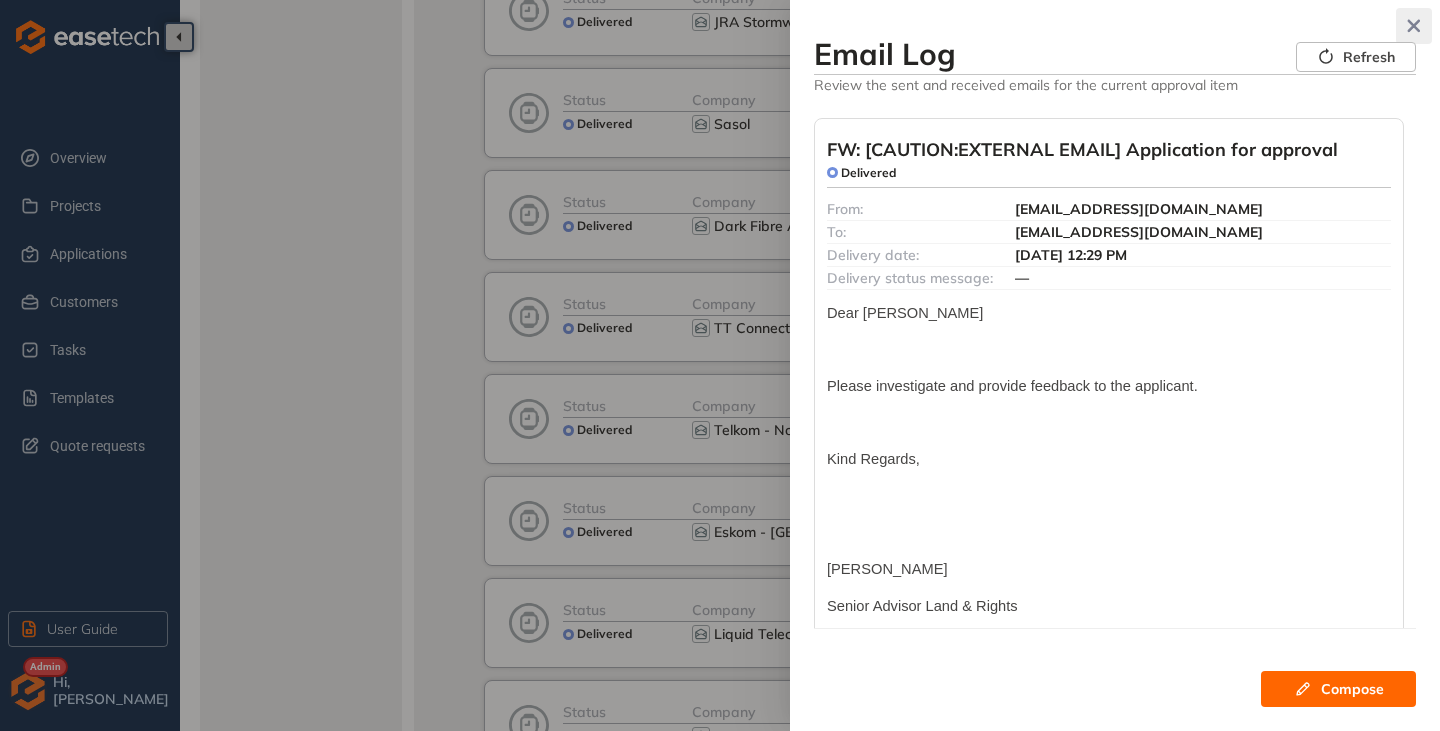 click at bounding box center (1414, 26) 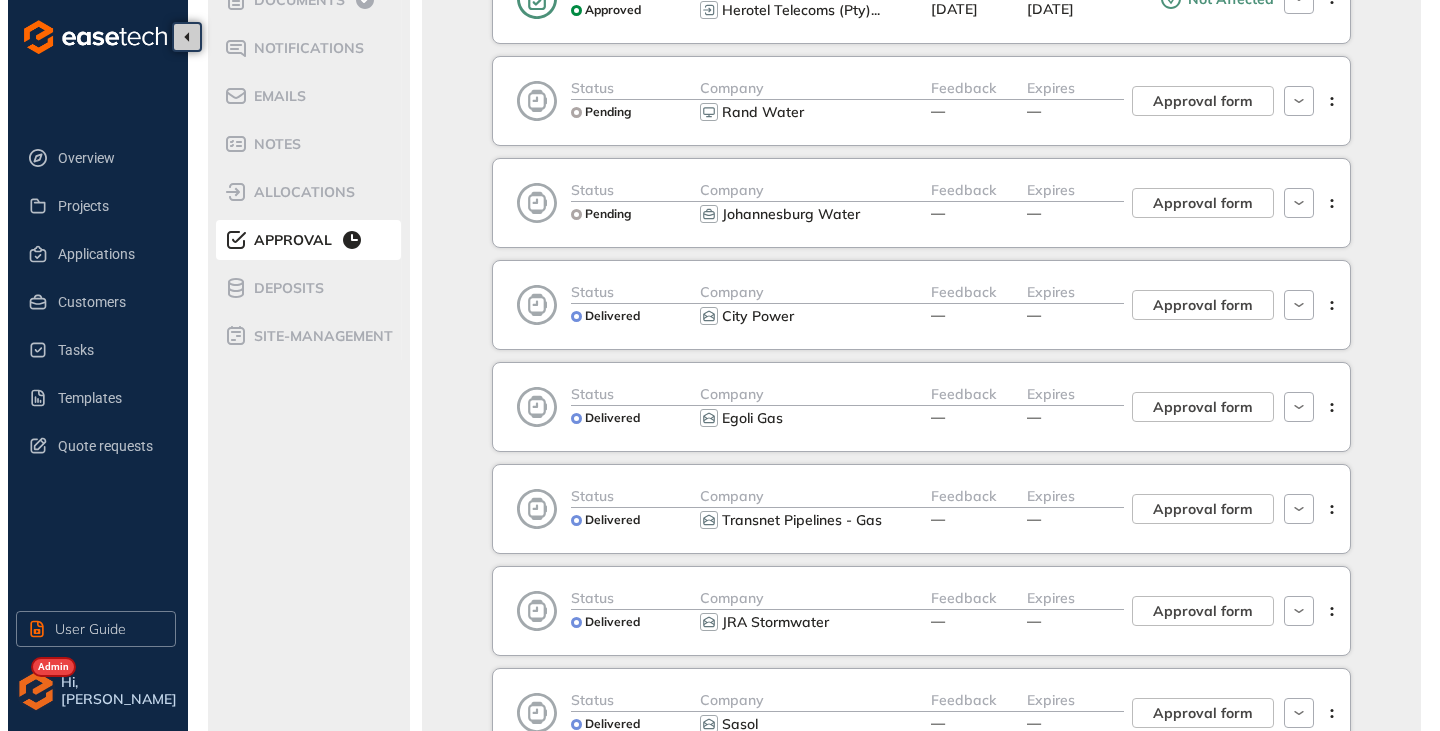 scroll, scrollTop: 400, scrollLeft: 0, axis: vertical 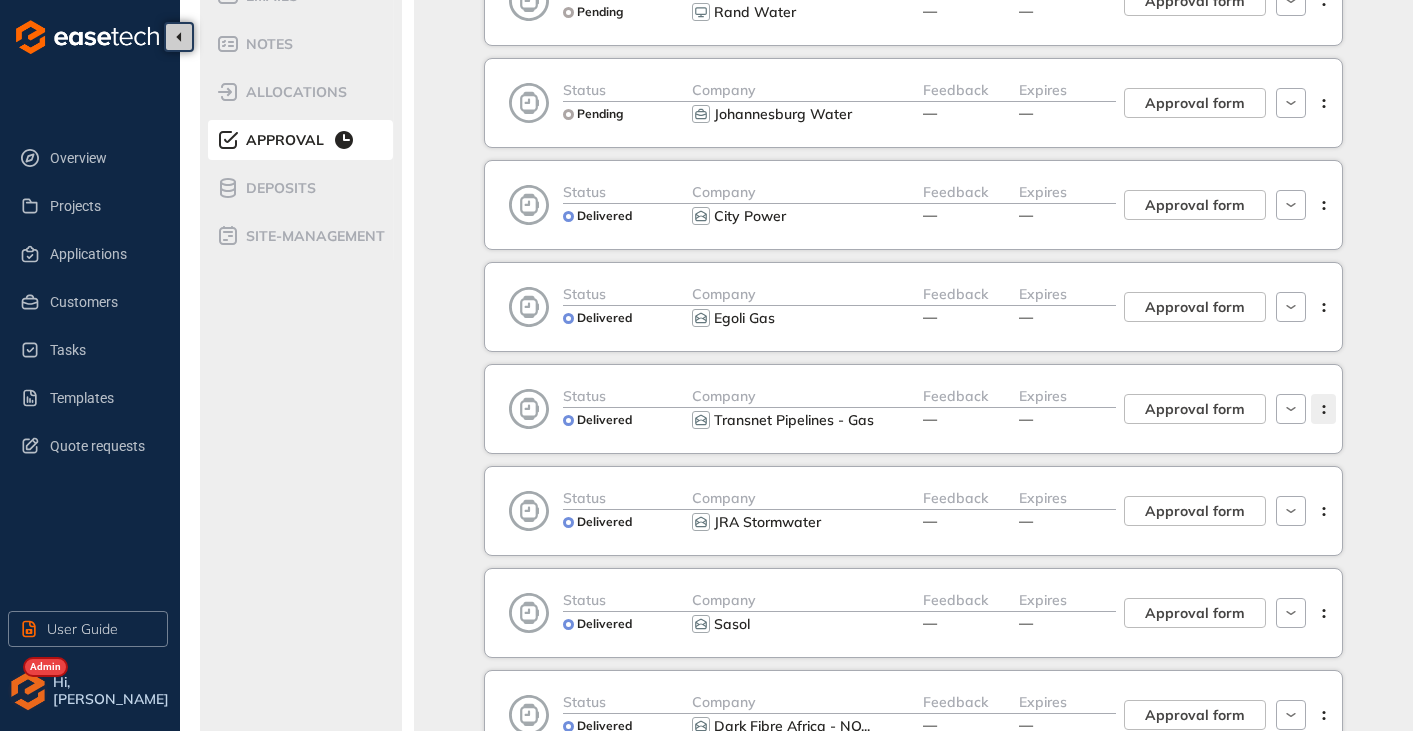 click at bounding box center [1323, 409] 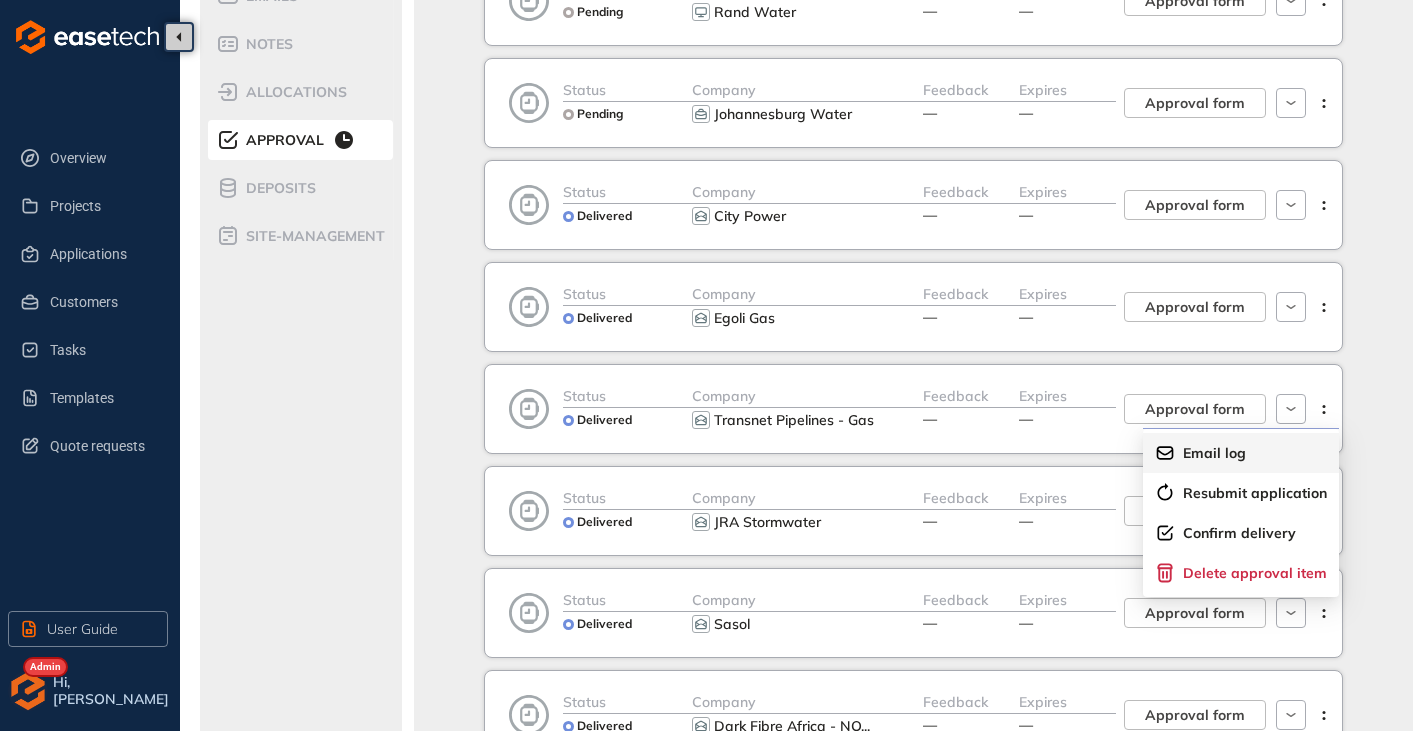 click on "Email log" at bounding box center [1214, 453] 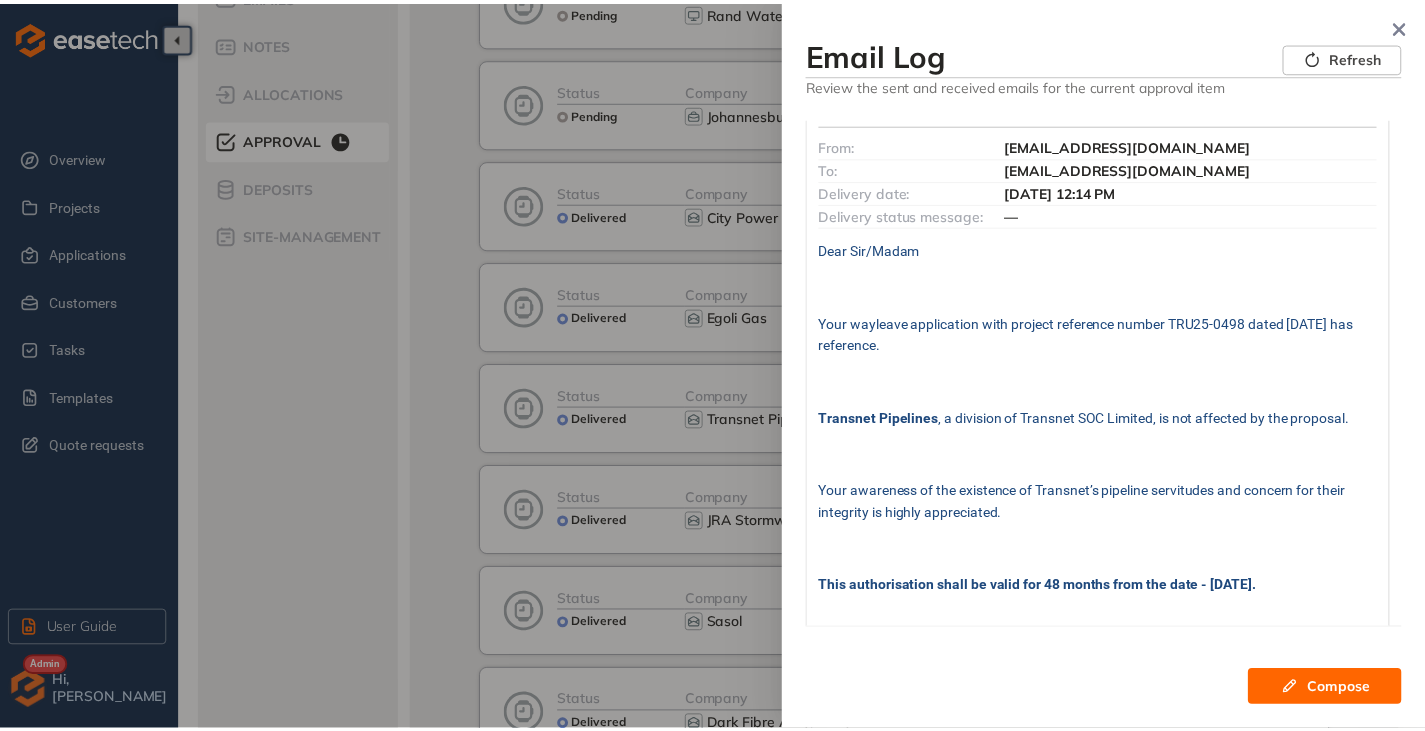 scroll, scrollTop: 0, scrollLeft: 0, axis: both 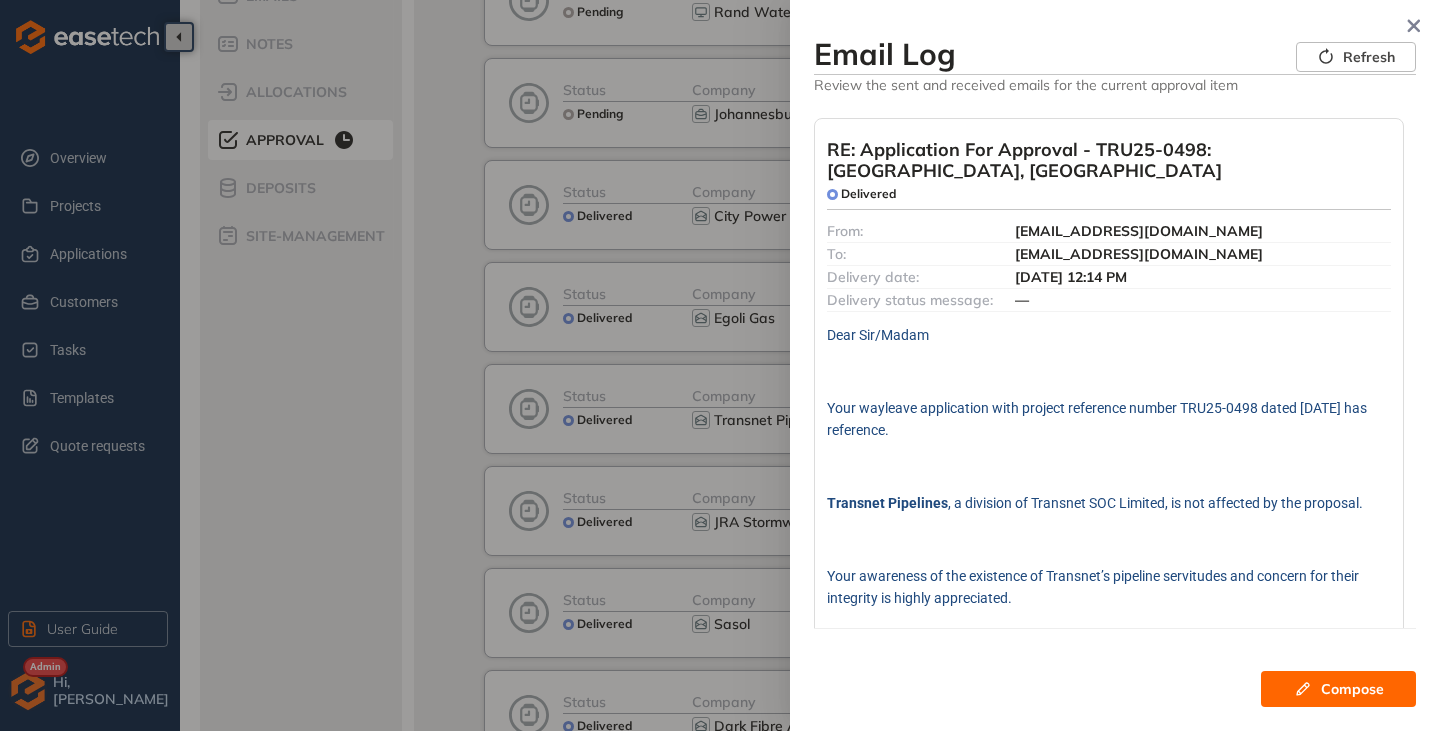 drag, startPoint x: 1410, startPoint y: 14, endPoint x: 1307, endPoint y: 174, distance: 190.28662 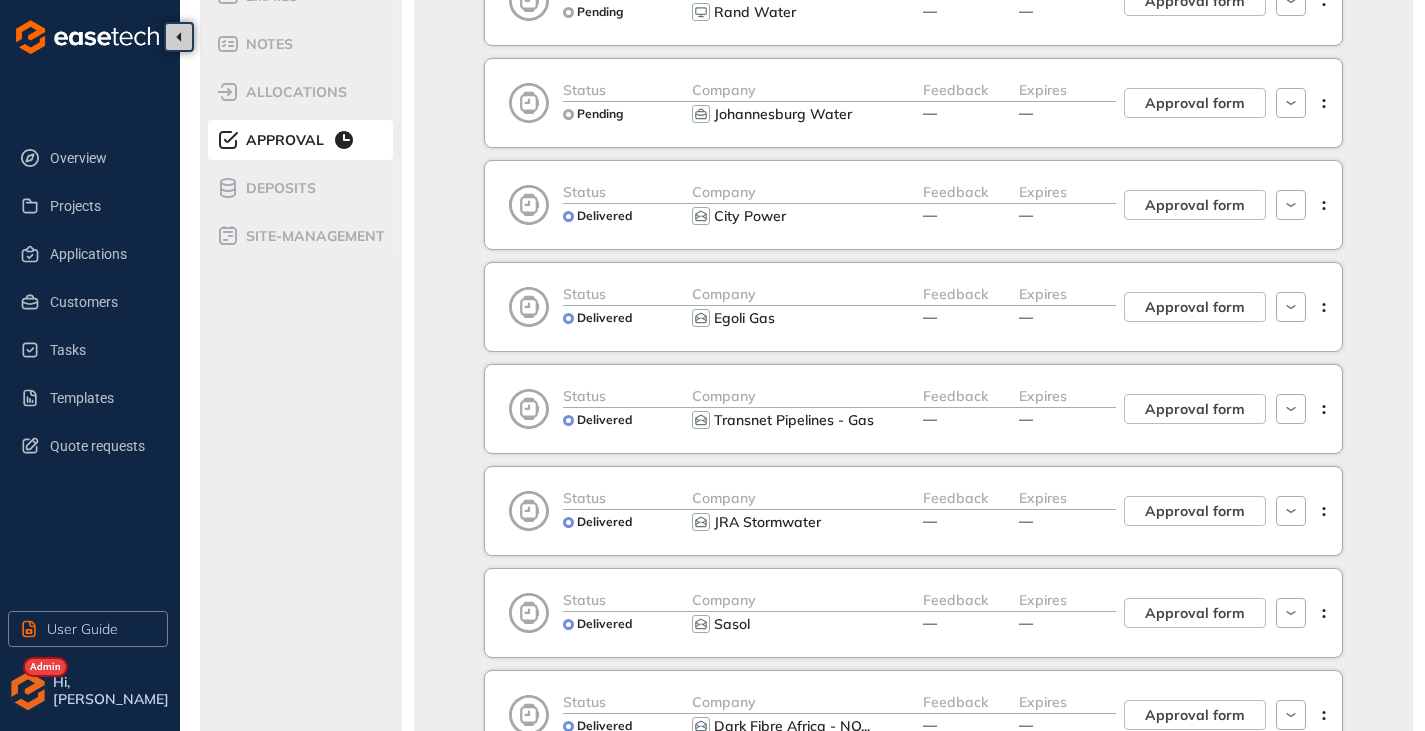 scroll, scrollTop: 0, scrollLeft: 0, axis: both 